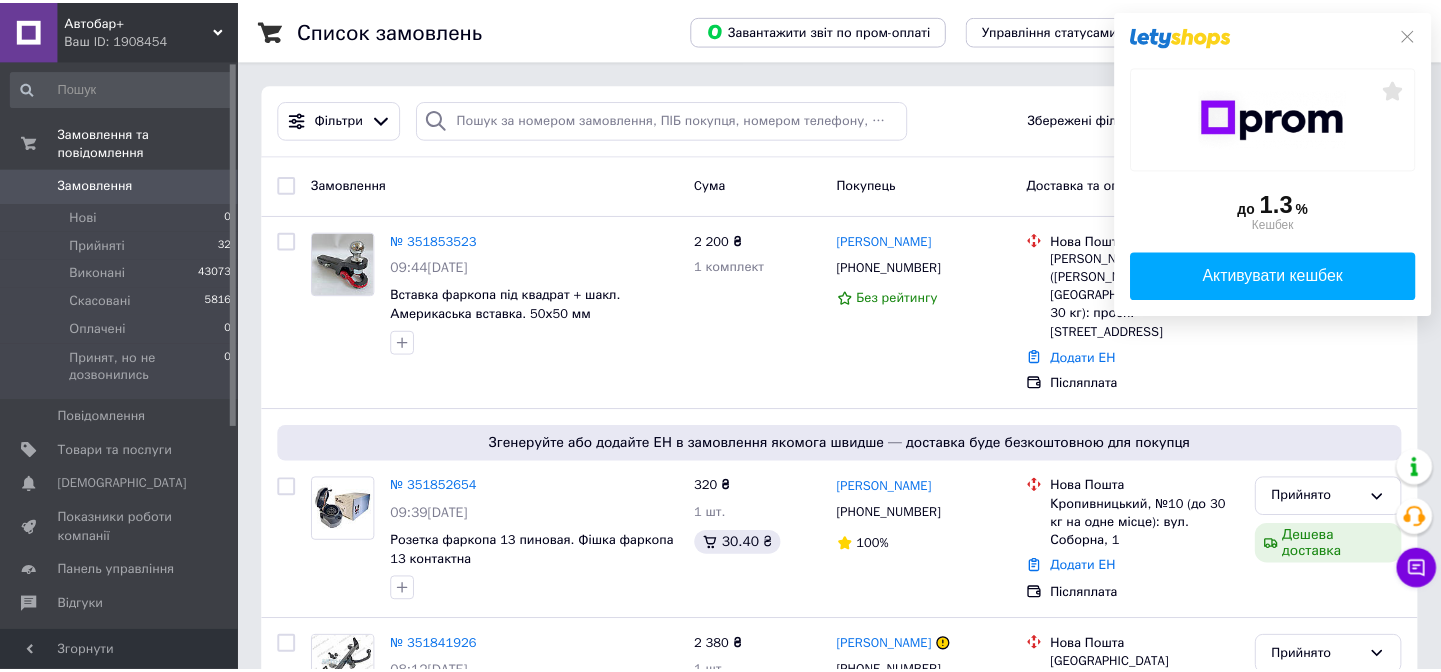 scroll, scrollTop: 0, scrollLeft: 0, axis: both 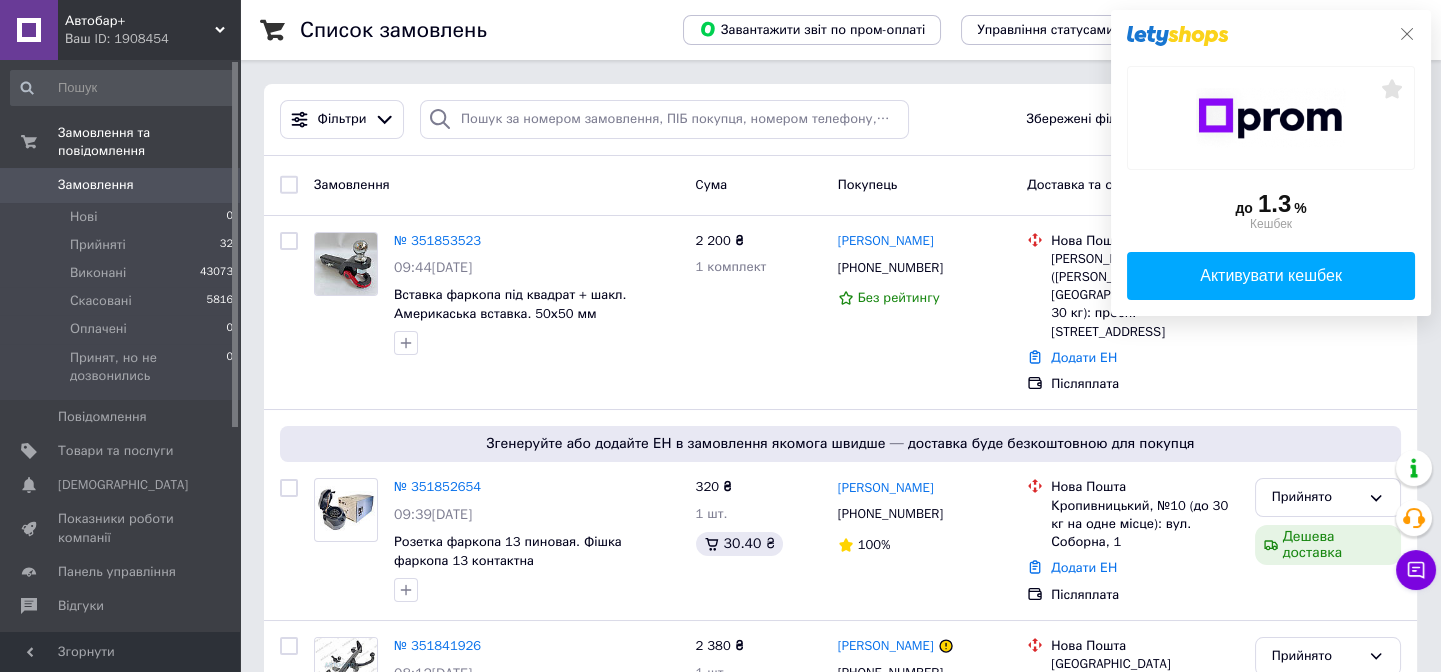 click 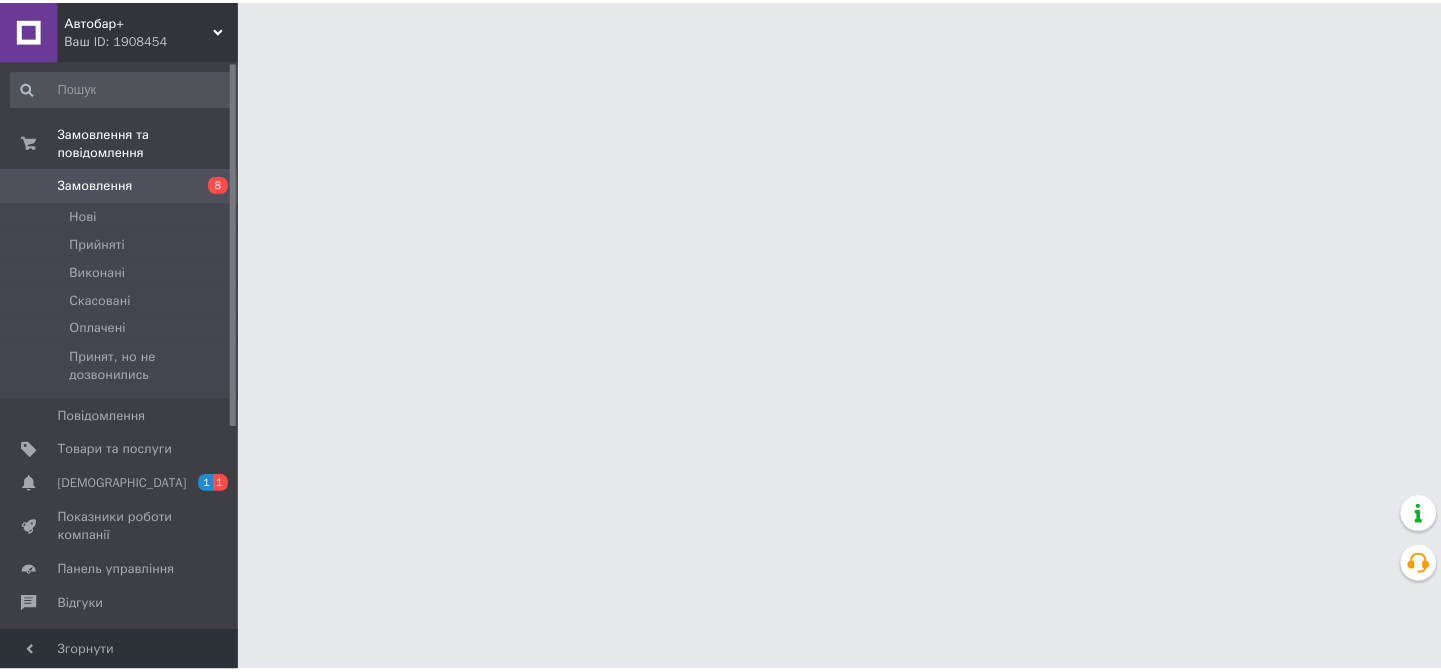 scroll, scrollTop: 0, scrollLeft: 0, axis: both 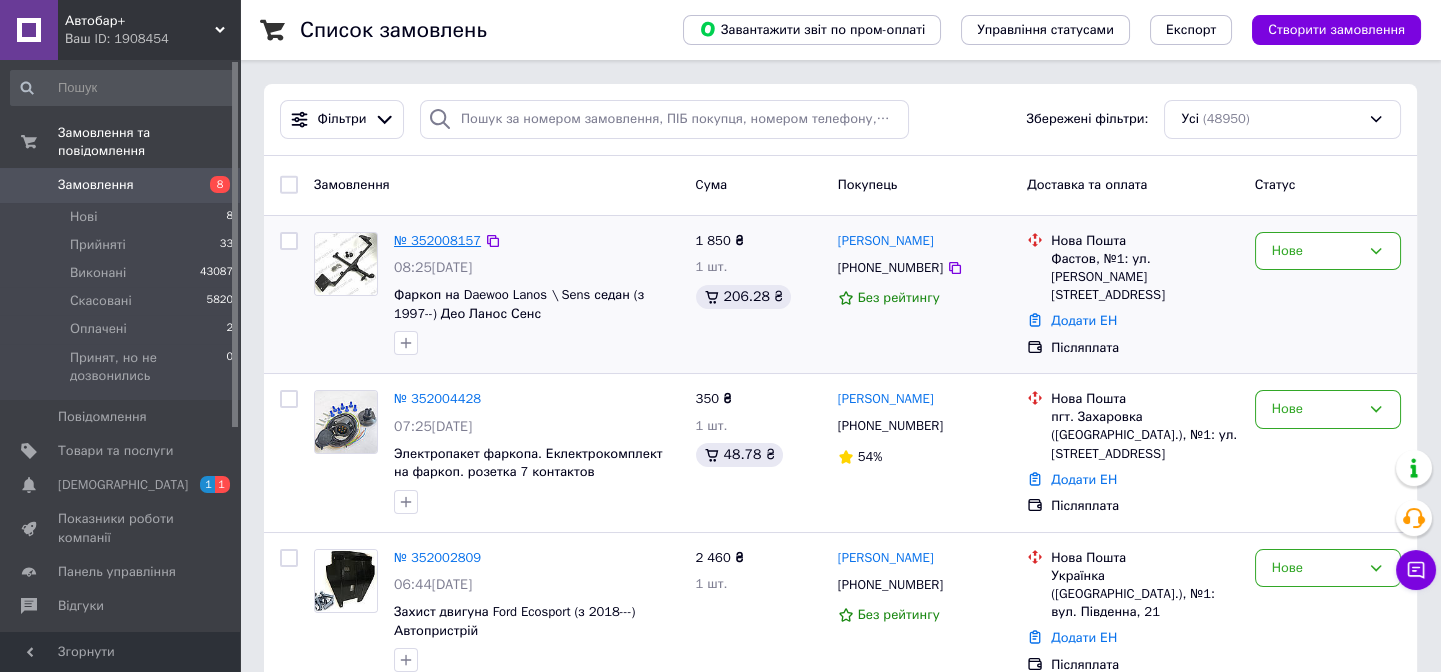click on "№ 352008157" at bounding box center [437, 240] 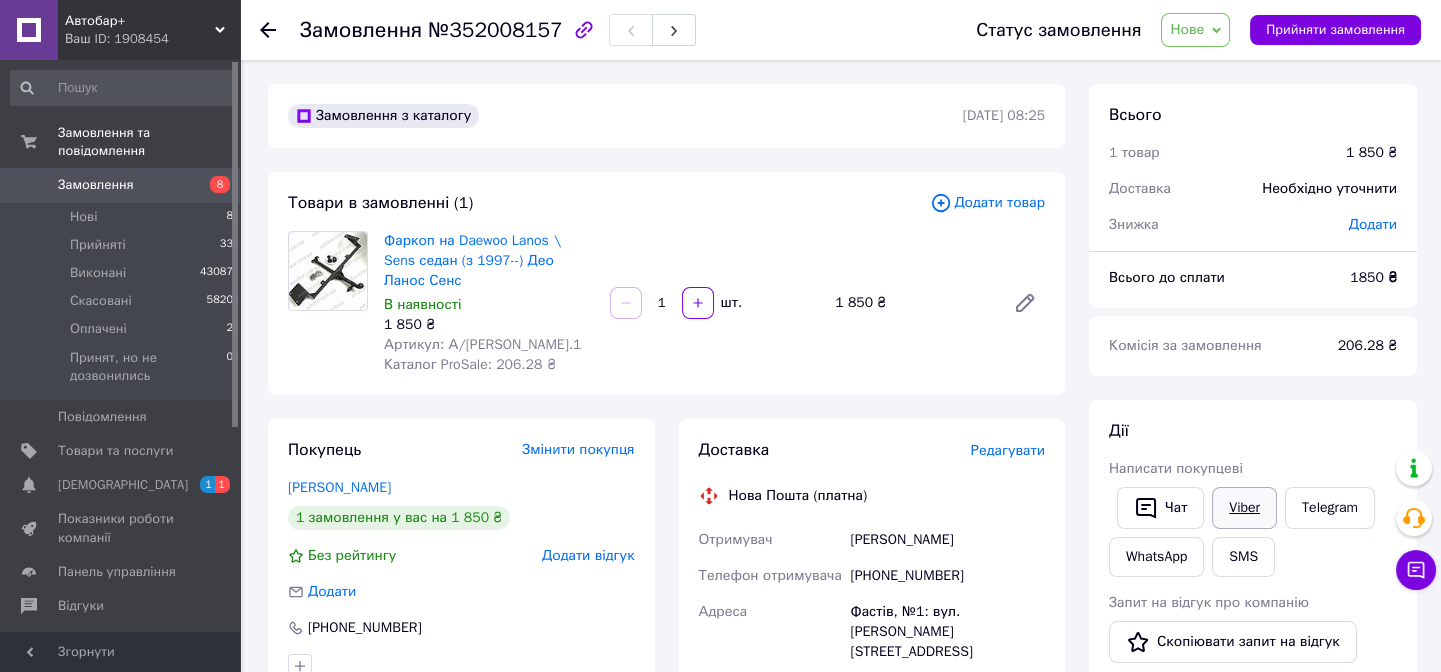 click on "Viber" at bounding box center (1244, 508) 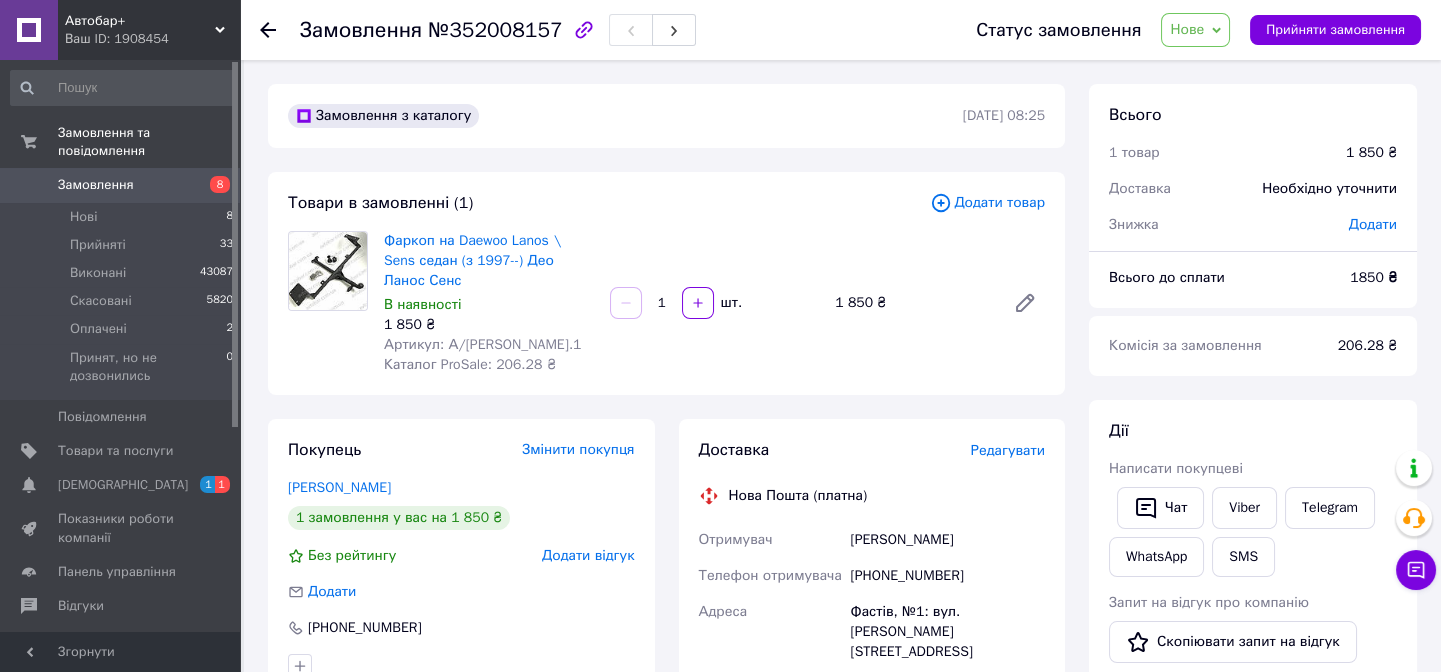 click on "Нове" at bounding box center [1195, 30] 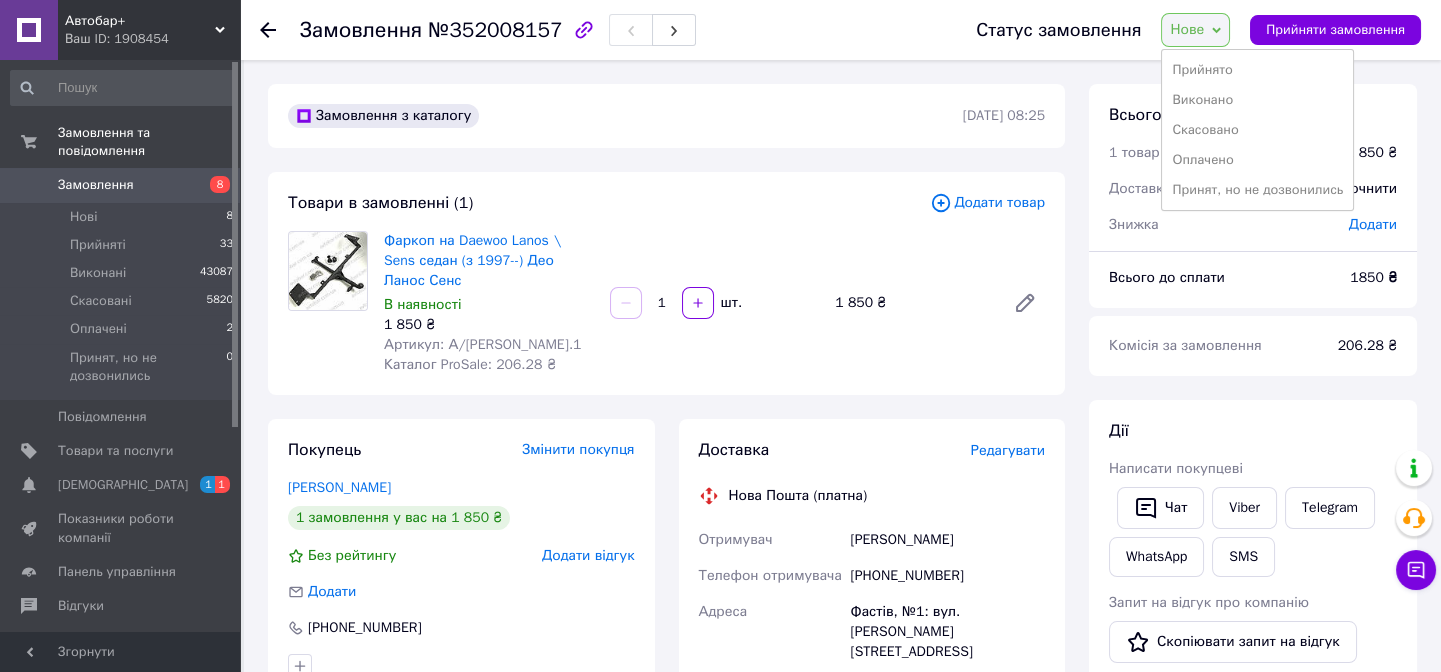 click on "Прийнято" at bounding box center [1257, 70] 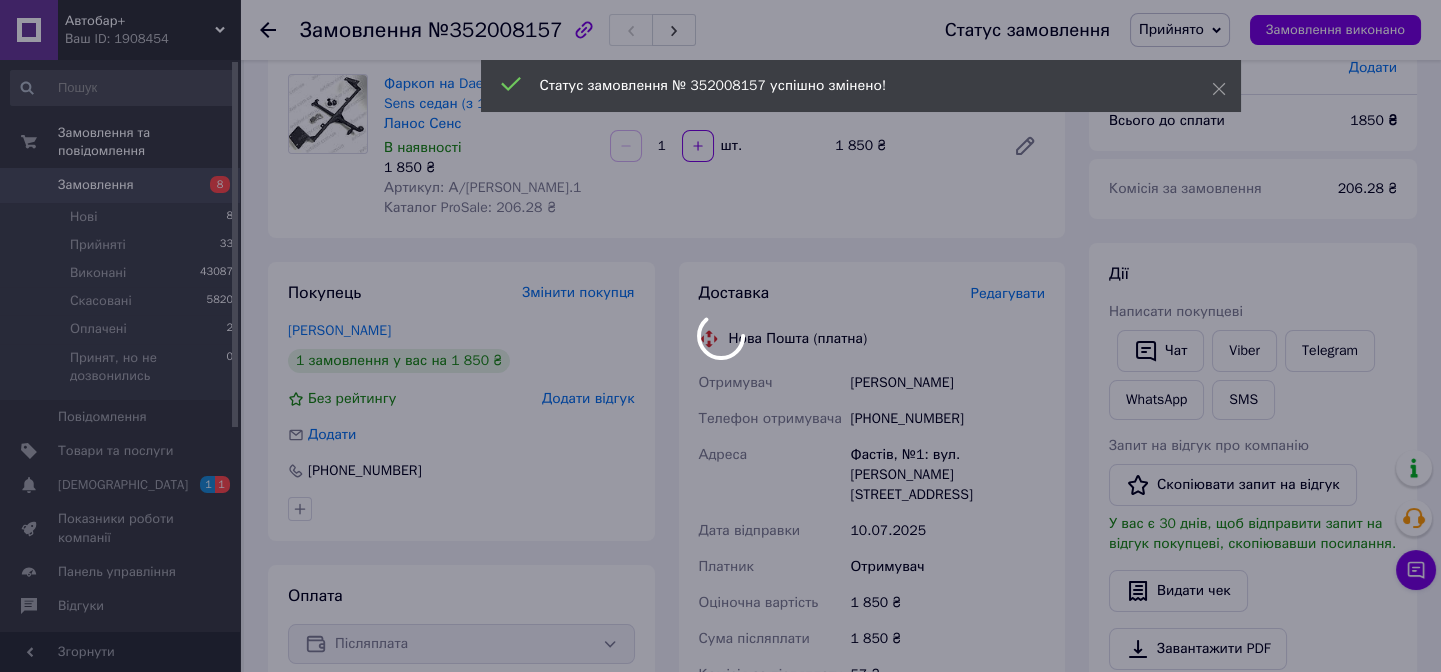 scroll, scrollTop: 181, scrollLeft: 0, axis: vertical 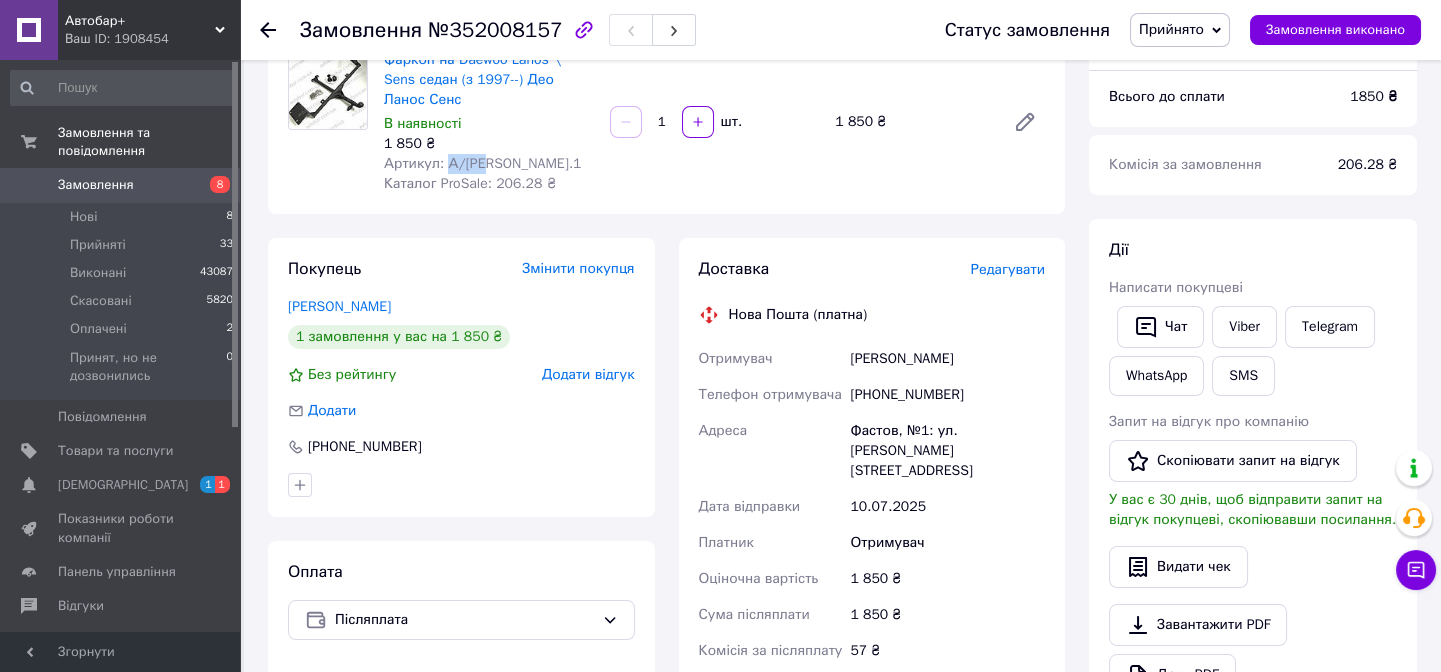 drag, startPoint x: 443, startPoint y: 140, endPoint x: 474, endPoint y: 146, distance: 31.575306 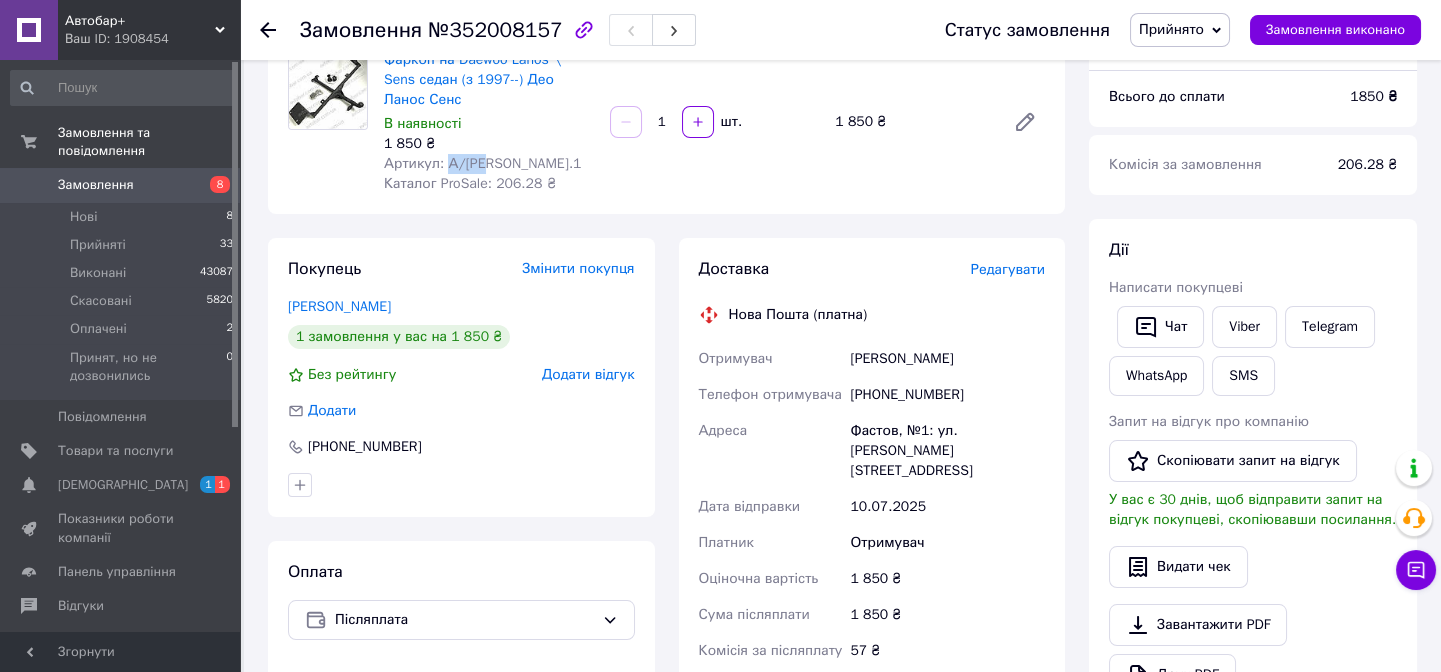 copy on "А/Д.1" 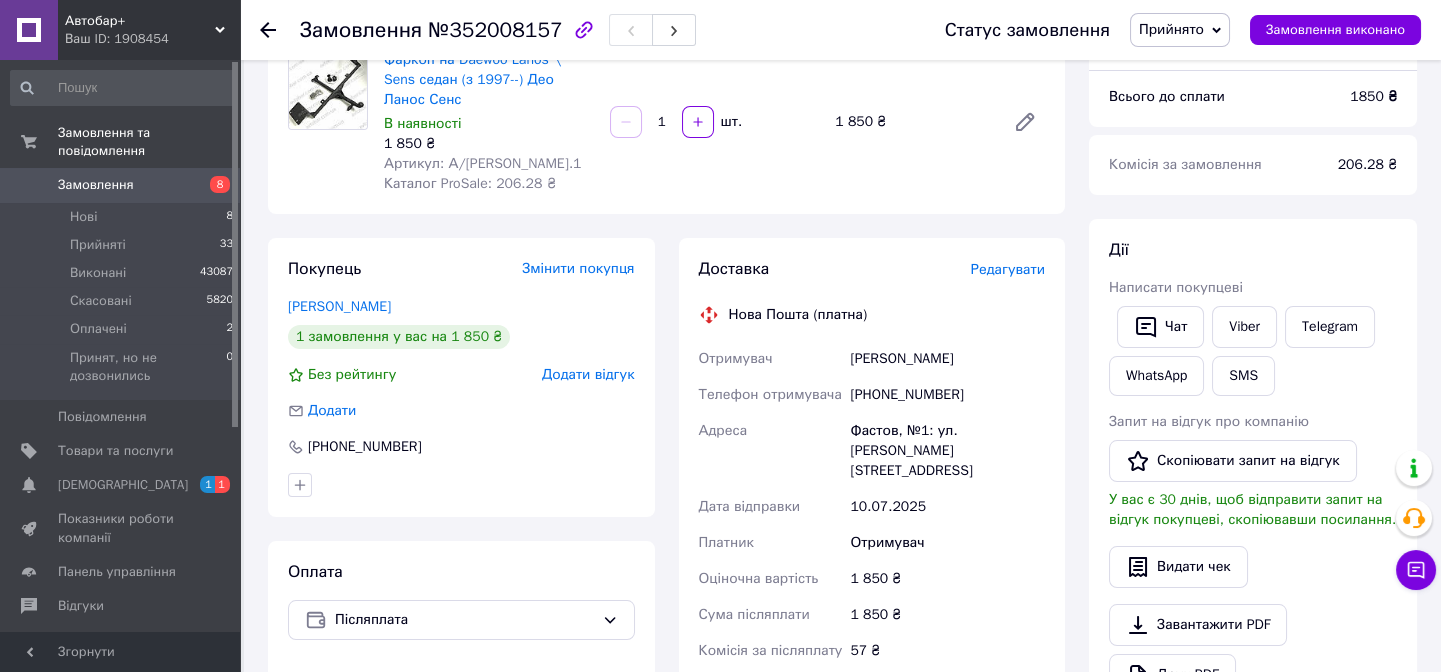 click on "Фастов, №1: ул. Ярослава Мудрого, 51" at bounding box center (947, 451) 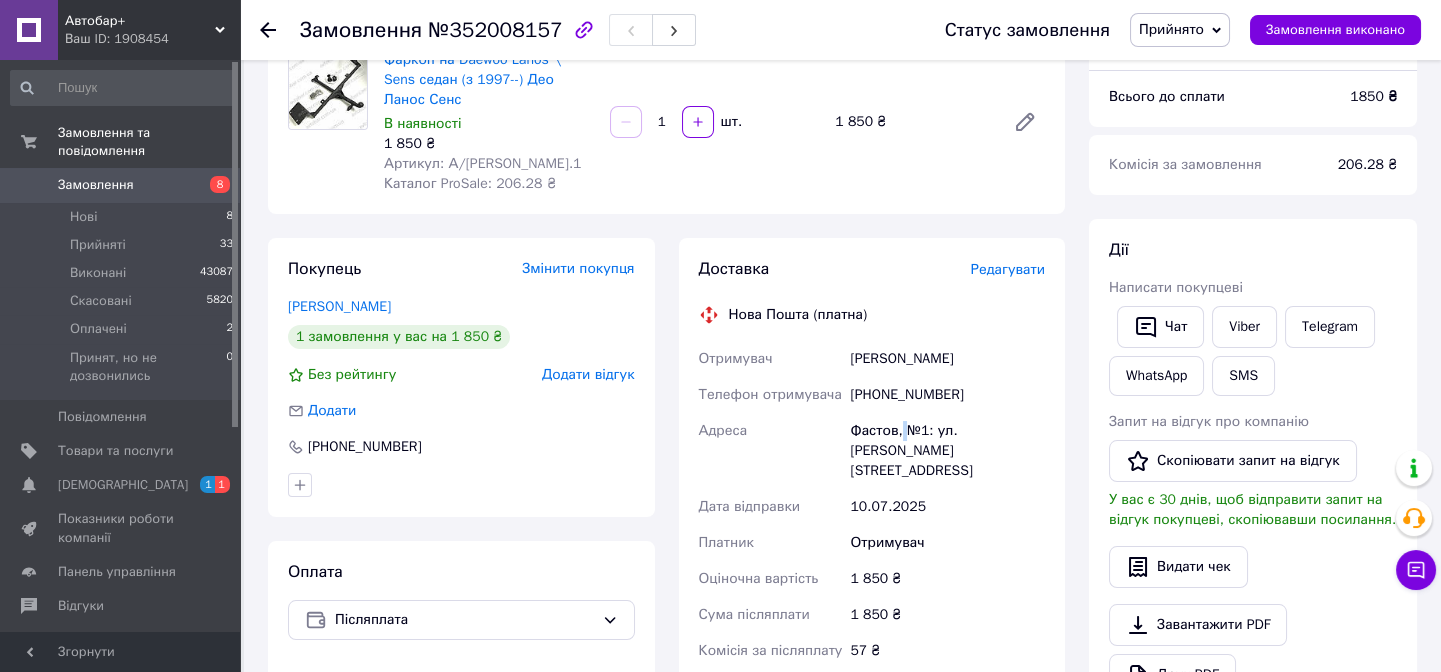click on "Фастов, №1: ул. Ярослава Мудрого, 51" at bounding box center (947, 451) 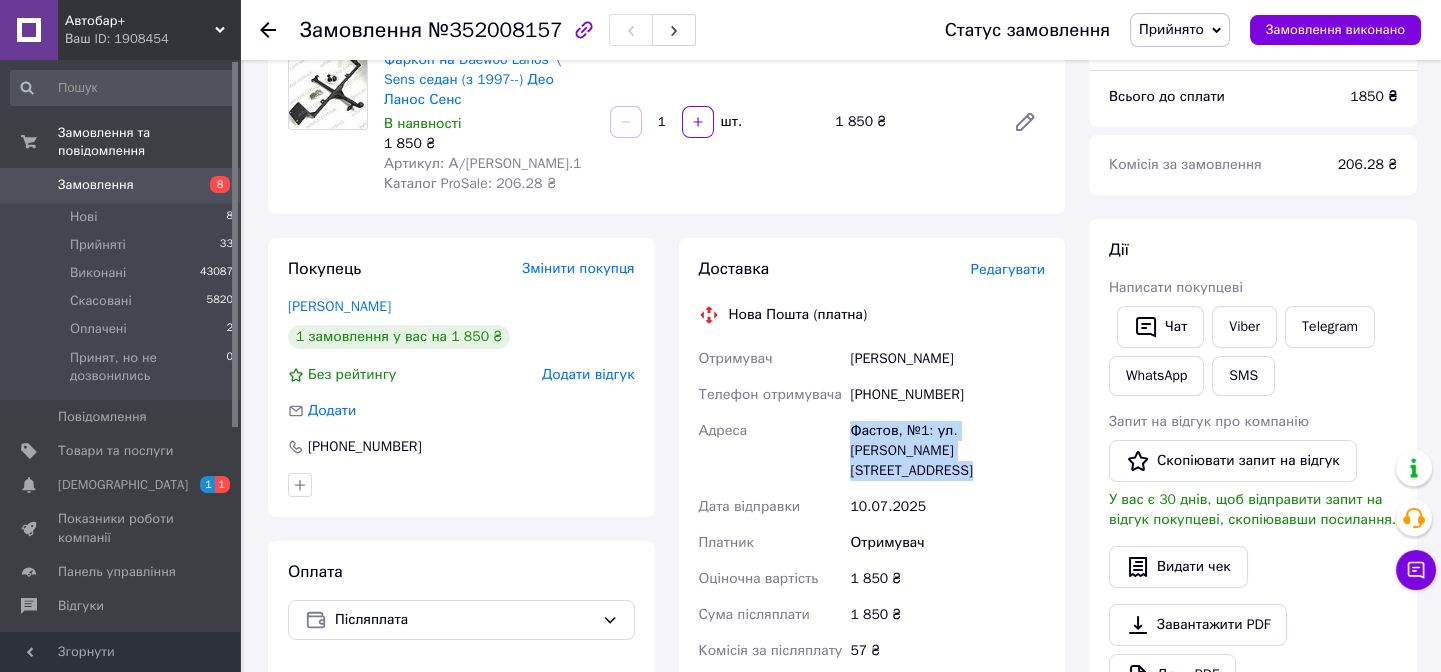 click on "Фастов, №1: ул. Ярослава Мудрого, 51" at bounding box center [947, 451] 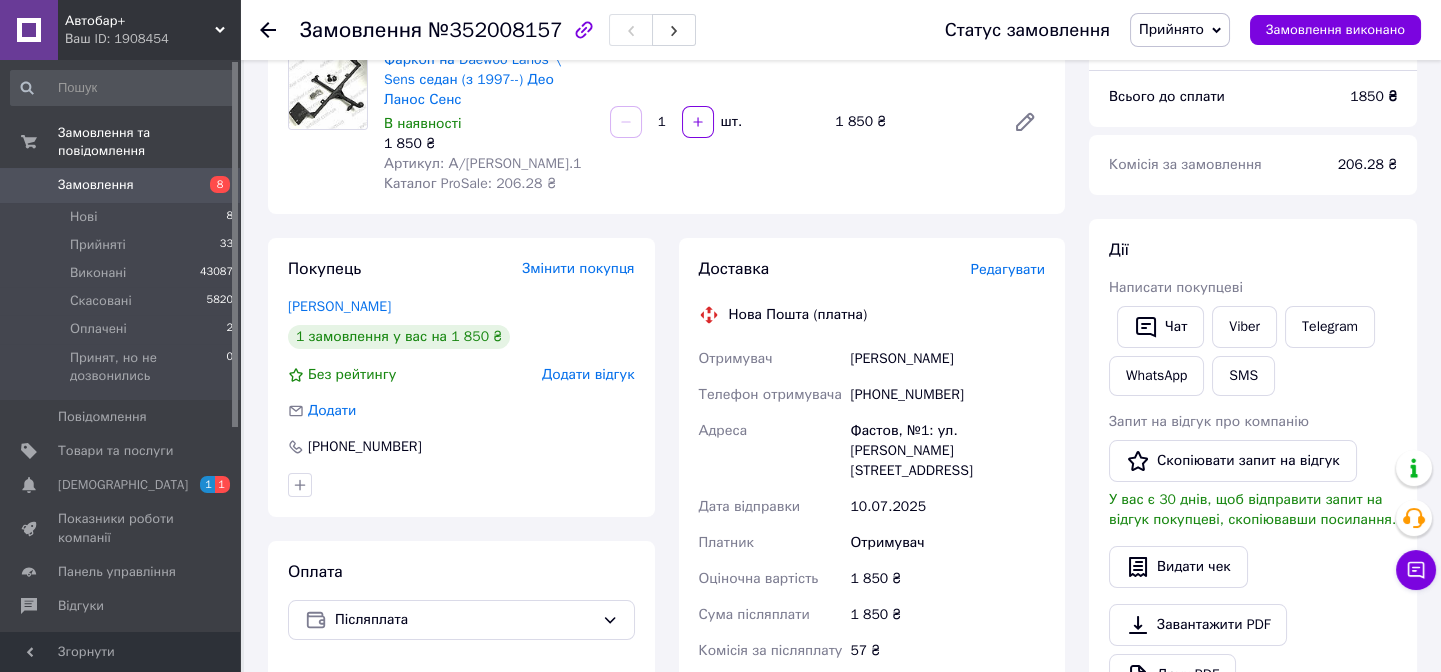 click on "Мохоїд Віталій" at bounding box center [947, 359] 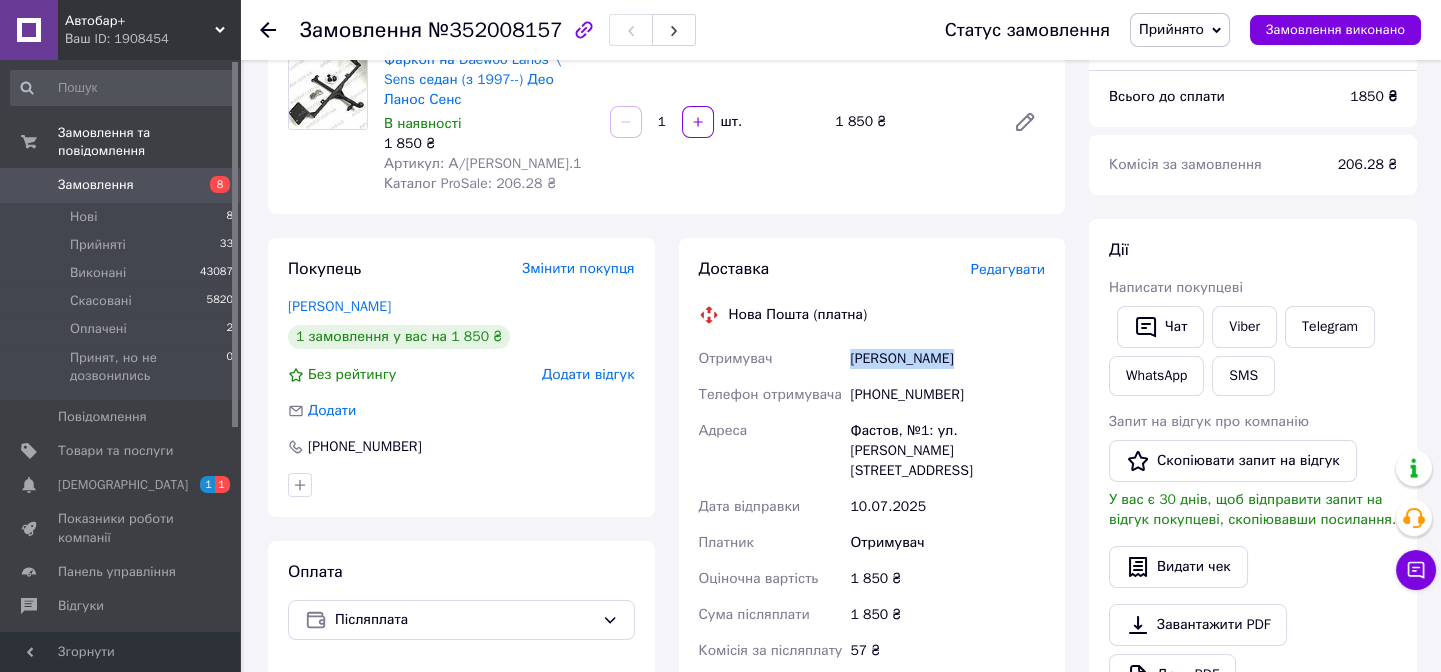 click on "Мохоїд Віталій" at bounding box center [947, 359] 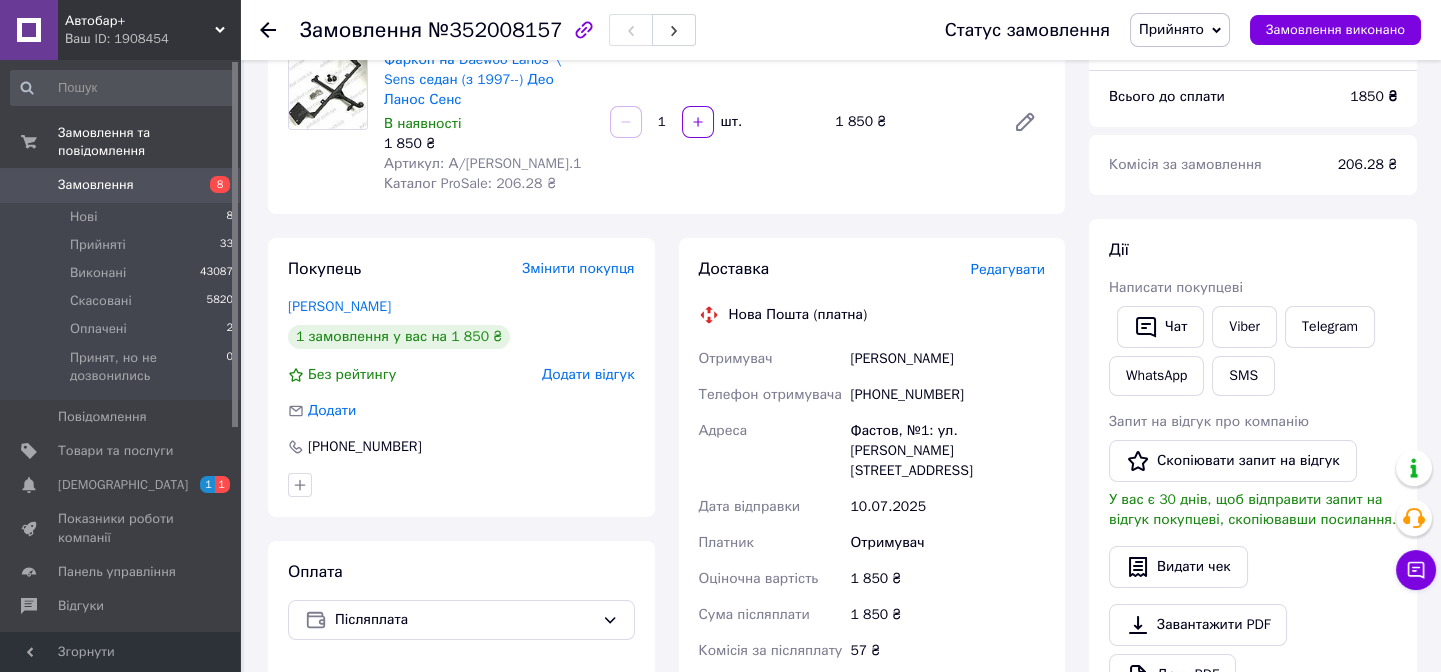 click on "+380989187779" at bounding box center (947, 395) 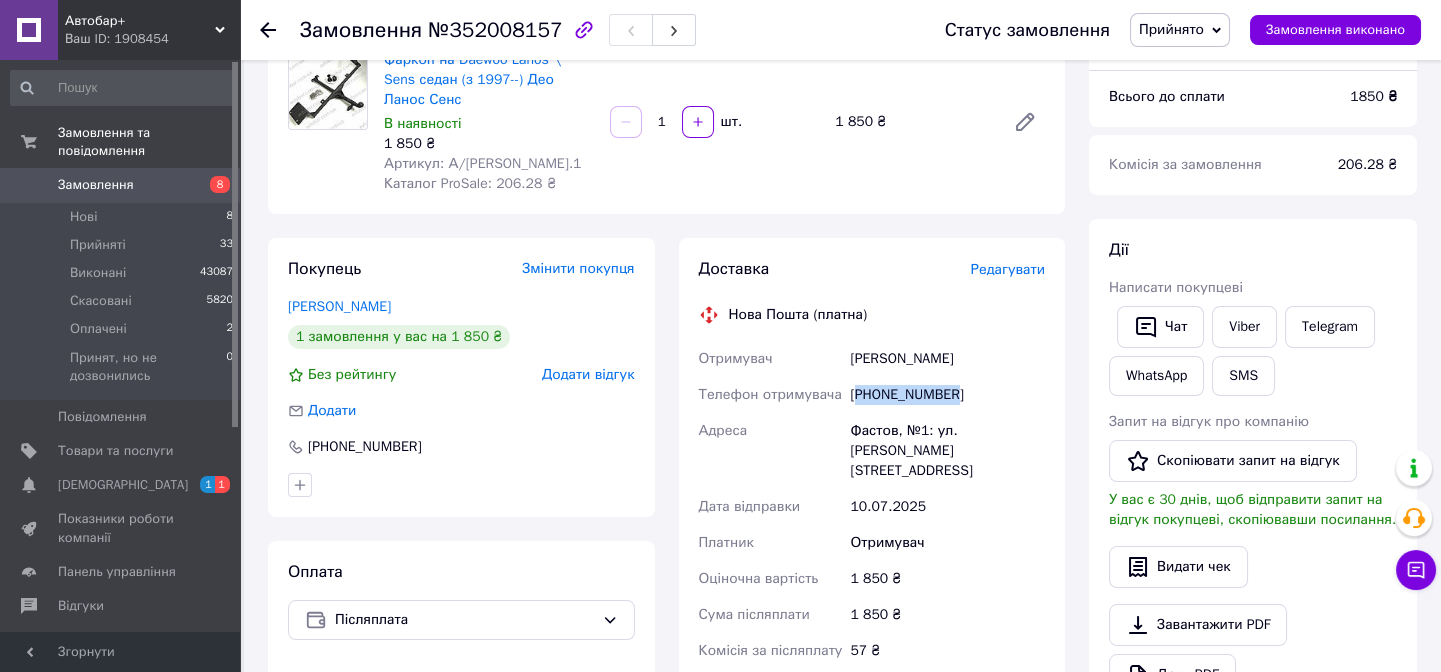 click on "+380989187779" at bounding box center (947, 395) 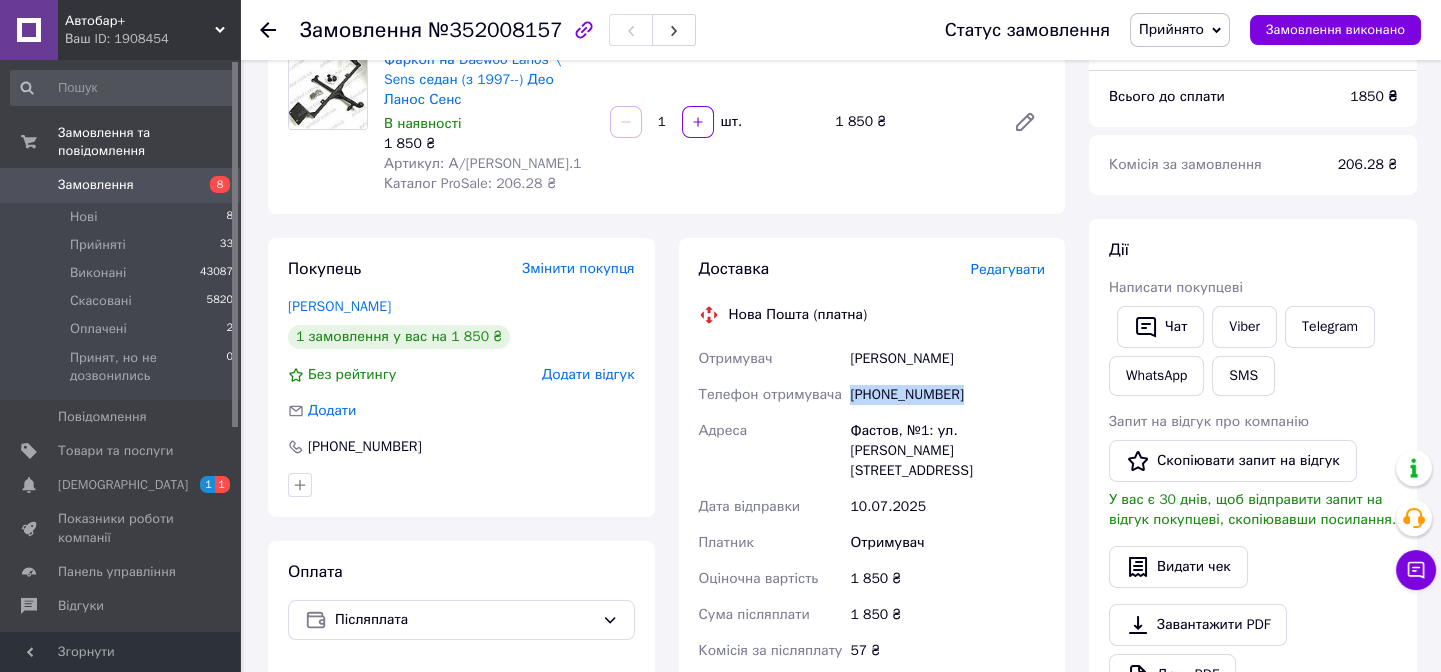 click on "+380989187779" at bounding box center (947, 395) 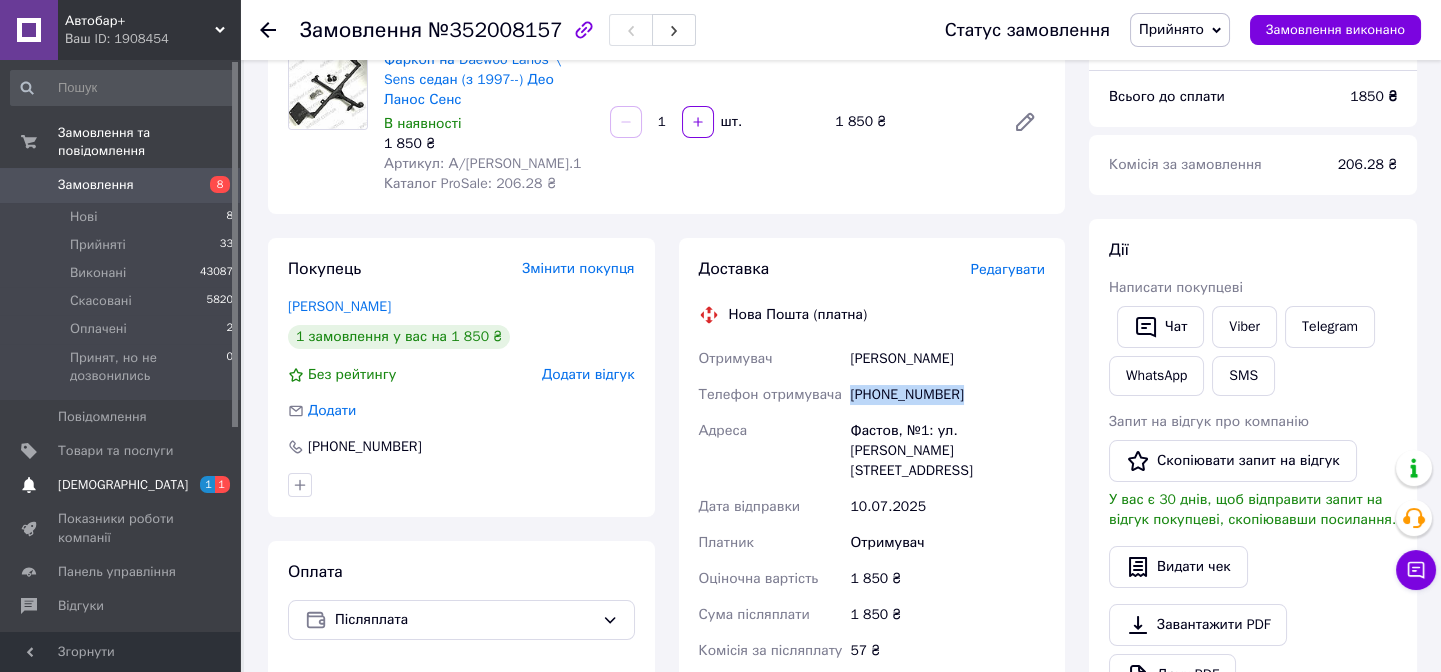 click on "[DEMOGRAPHIC_DATA]" at bounding box center [123, 485] 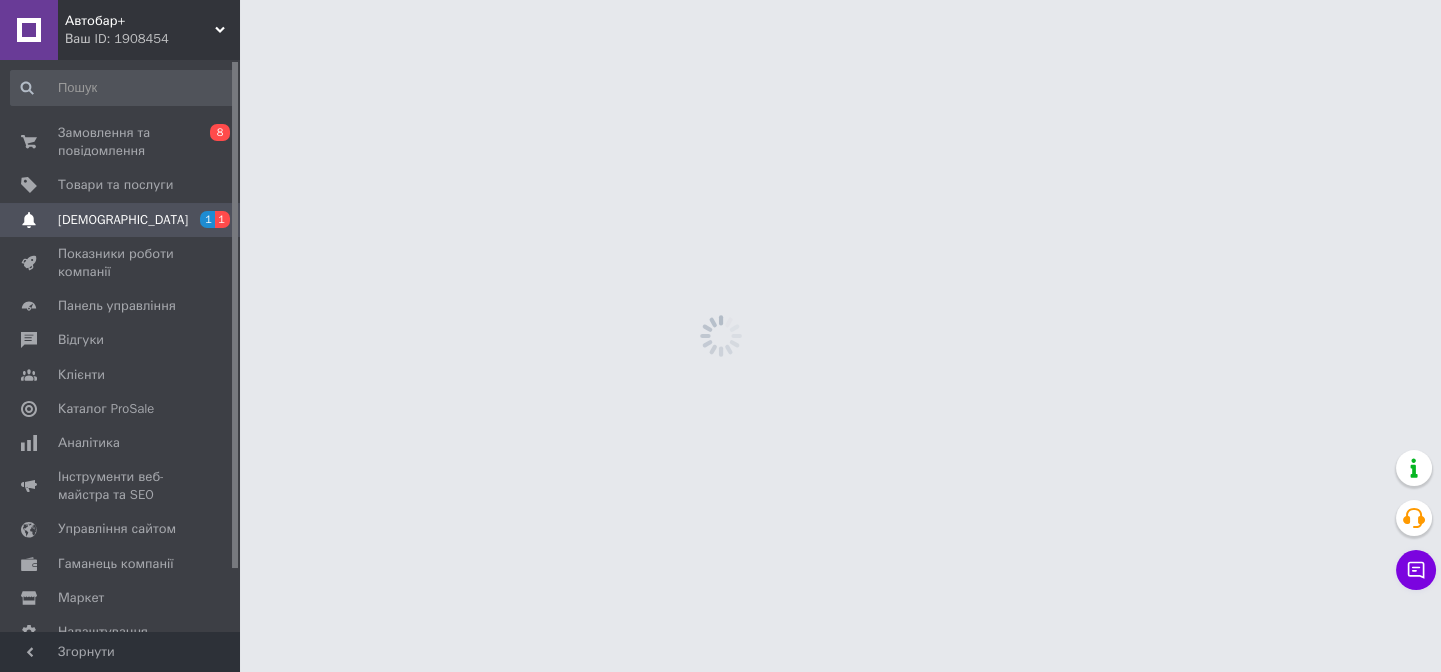 scroll, scrollTop: 0, scrollLeft: 0, axis: both 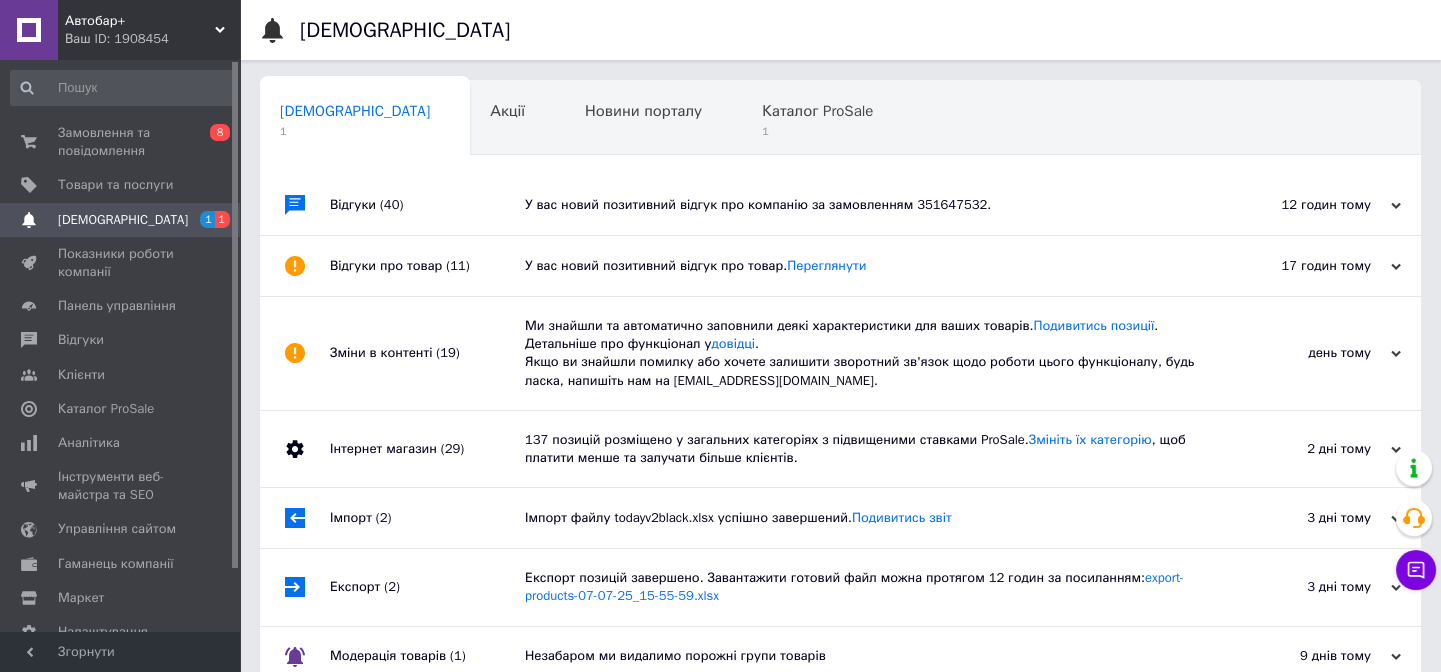 click on "У вас новий позитивний відгук про компанію за замовленням 351647532." at bounding box center (863, 205) 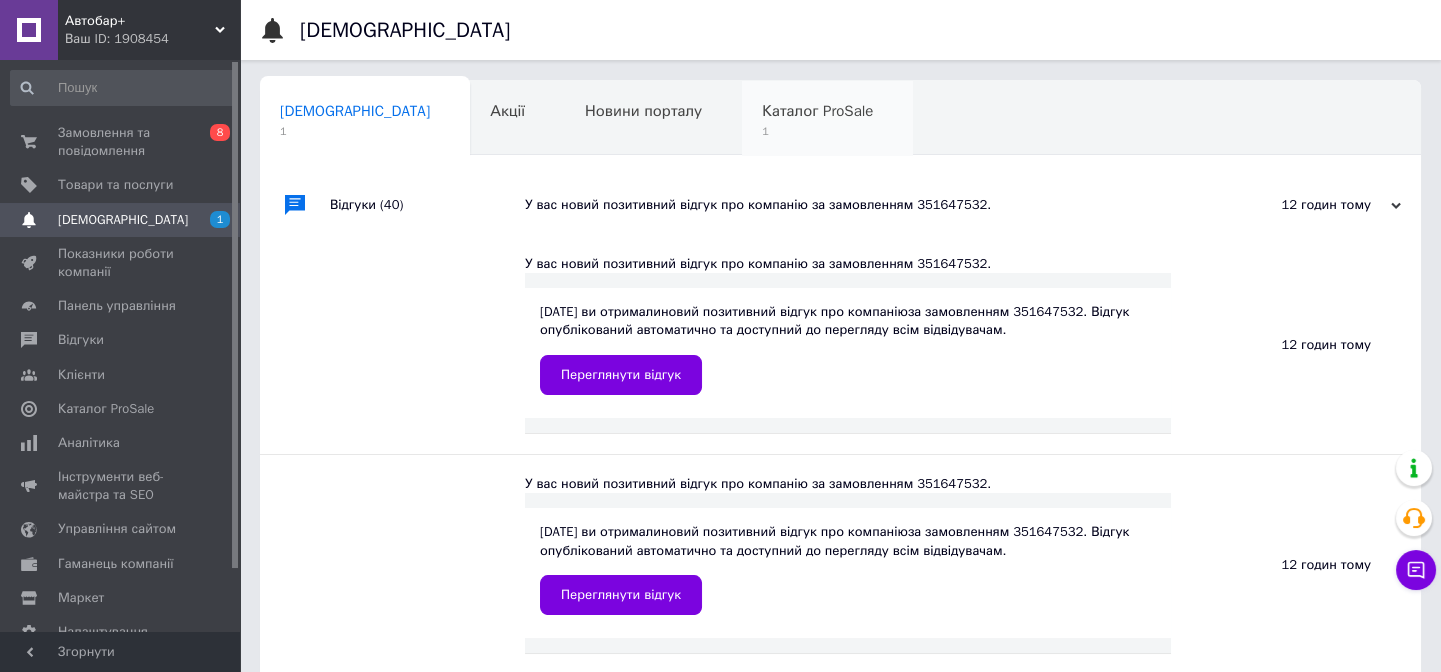 click on "1" at bounding box center [817, 131] 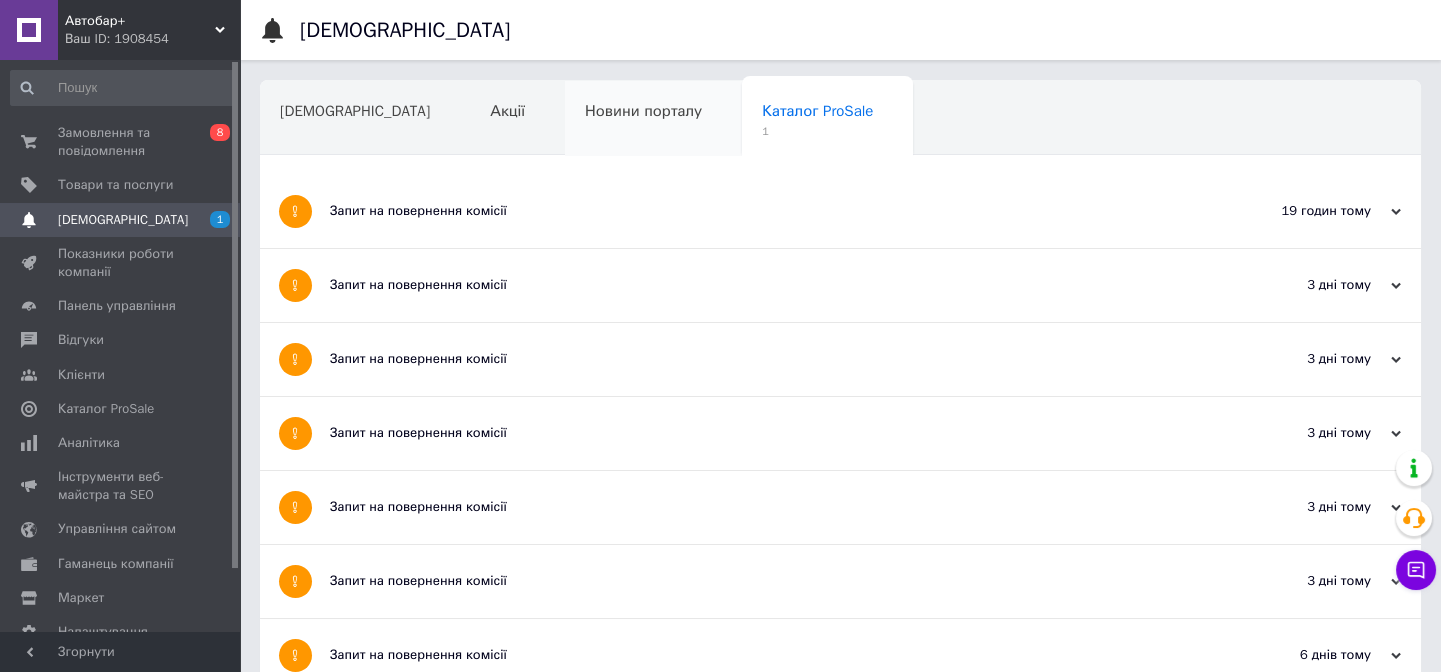 click on "Новини порталу" at bounding box center [653, 119] 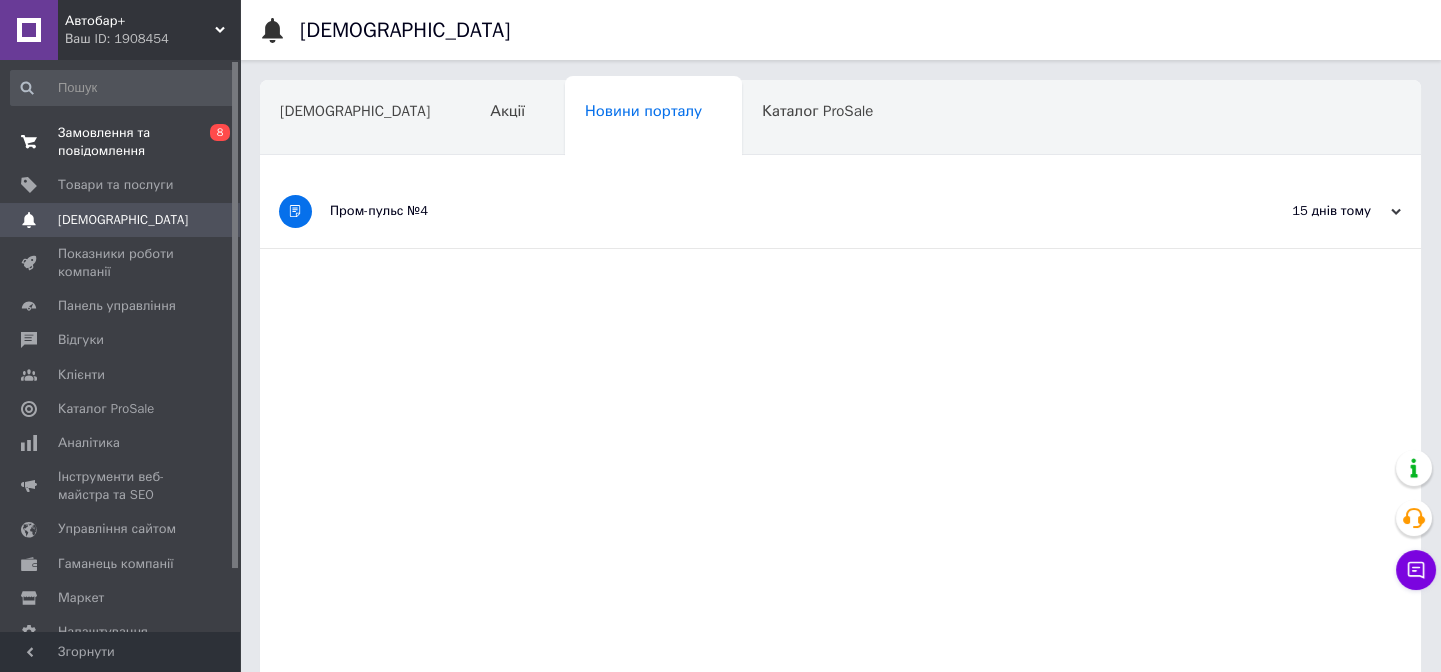 click on "Замовлення та повідомлення" at bounding box center [121, 142] 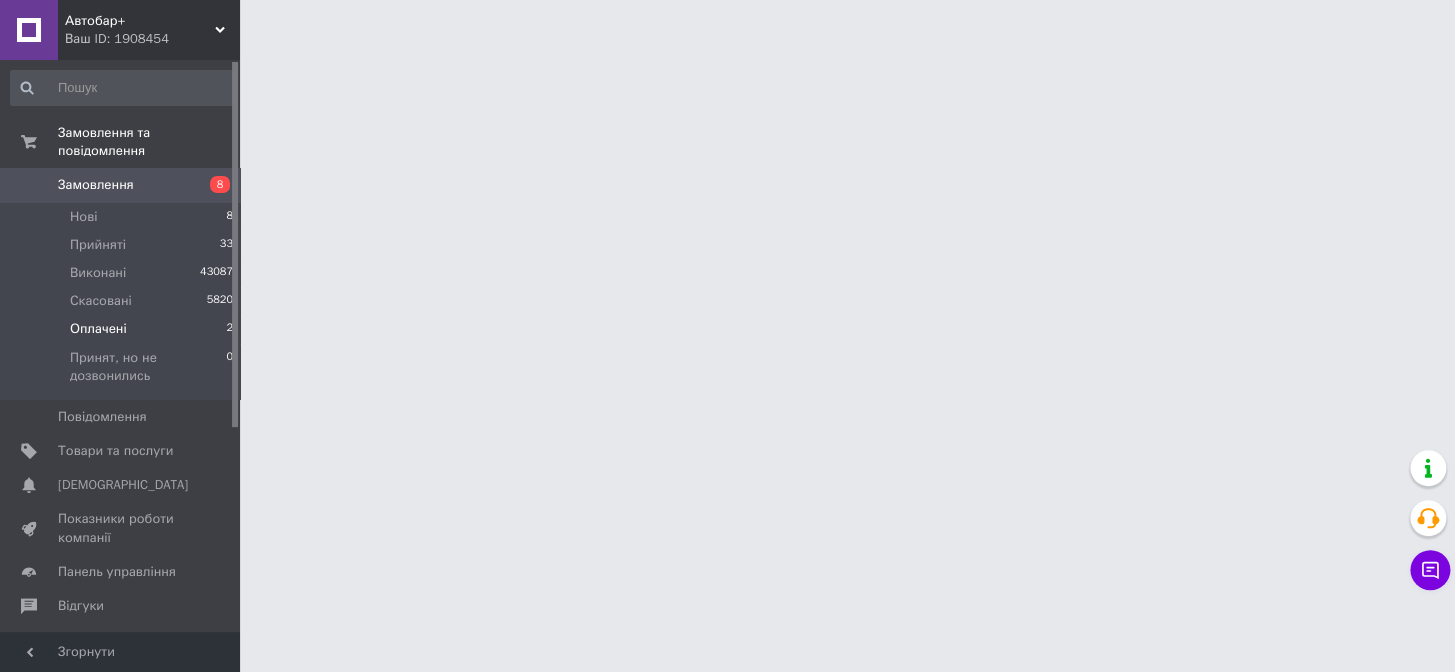 click on "Оплачені 2" at bounding box center (122, 329) 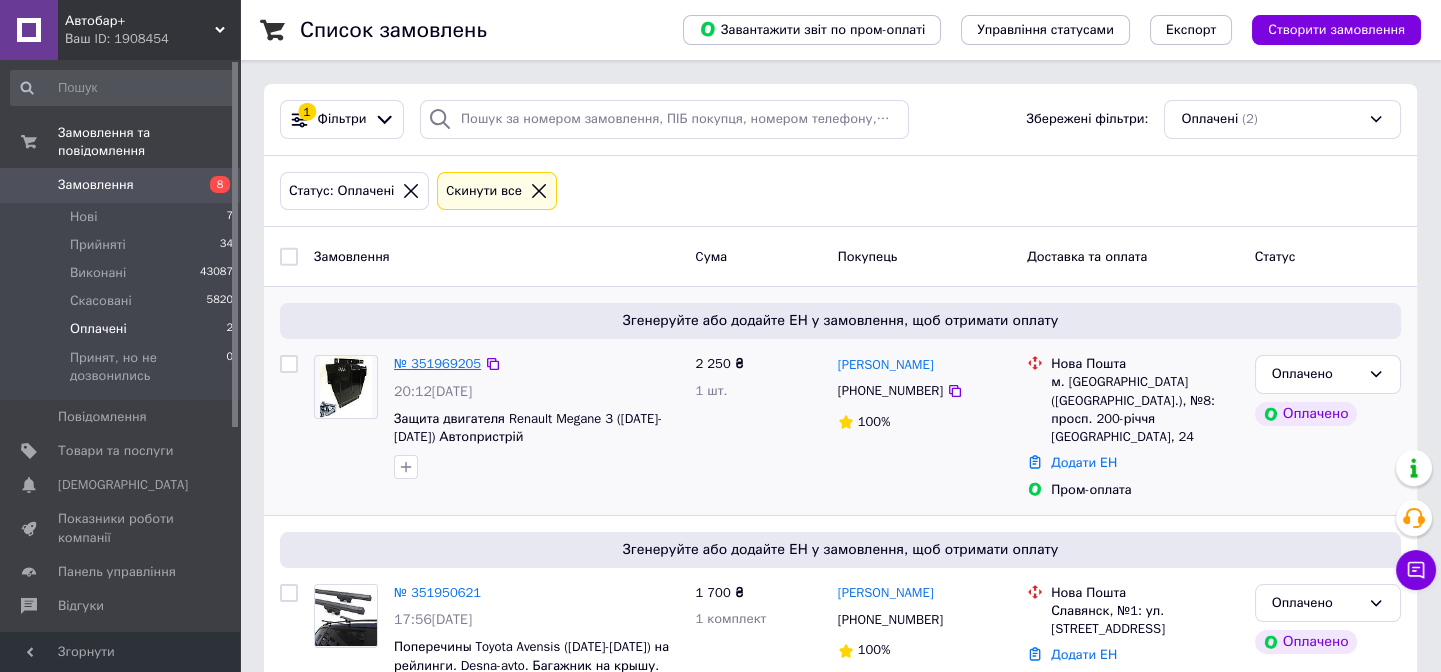 click on "№ 351969205" at bounding box center [437, 363] 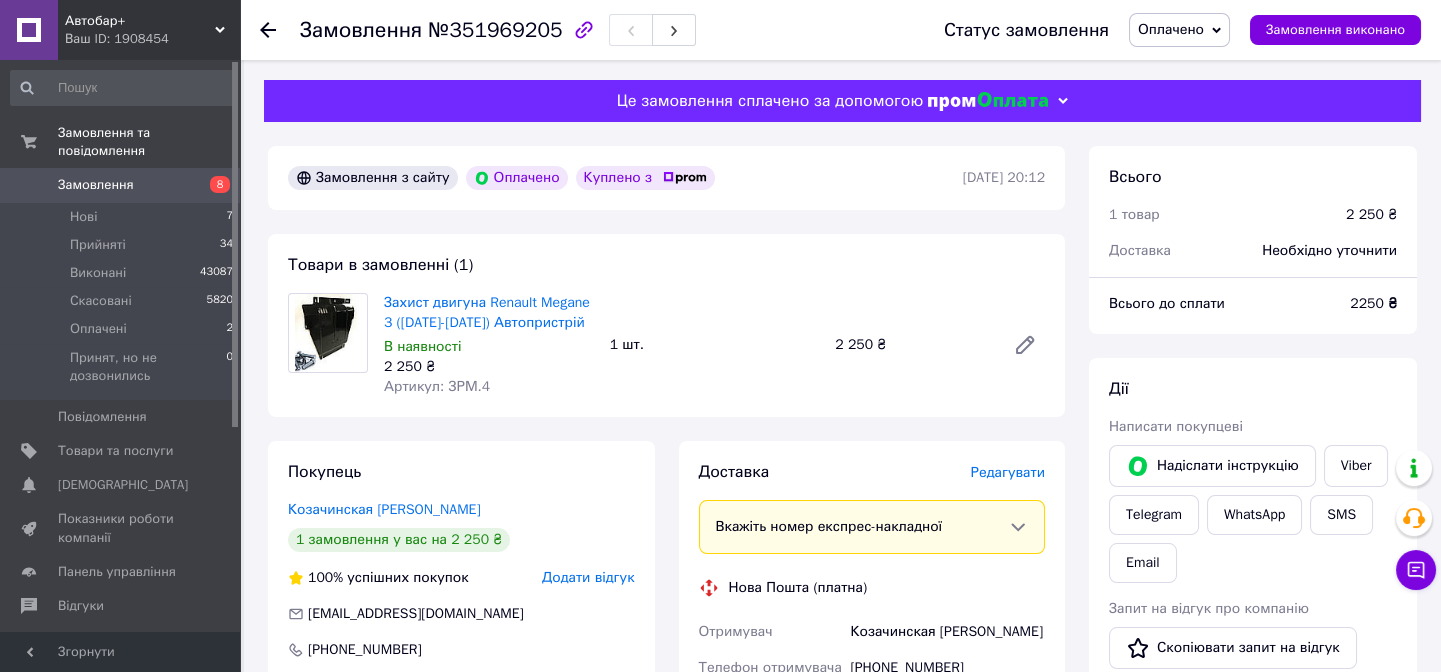 click on "Оплачено" at bounding box center (1171, 29) 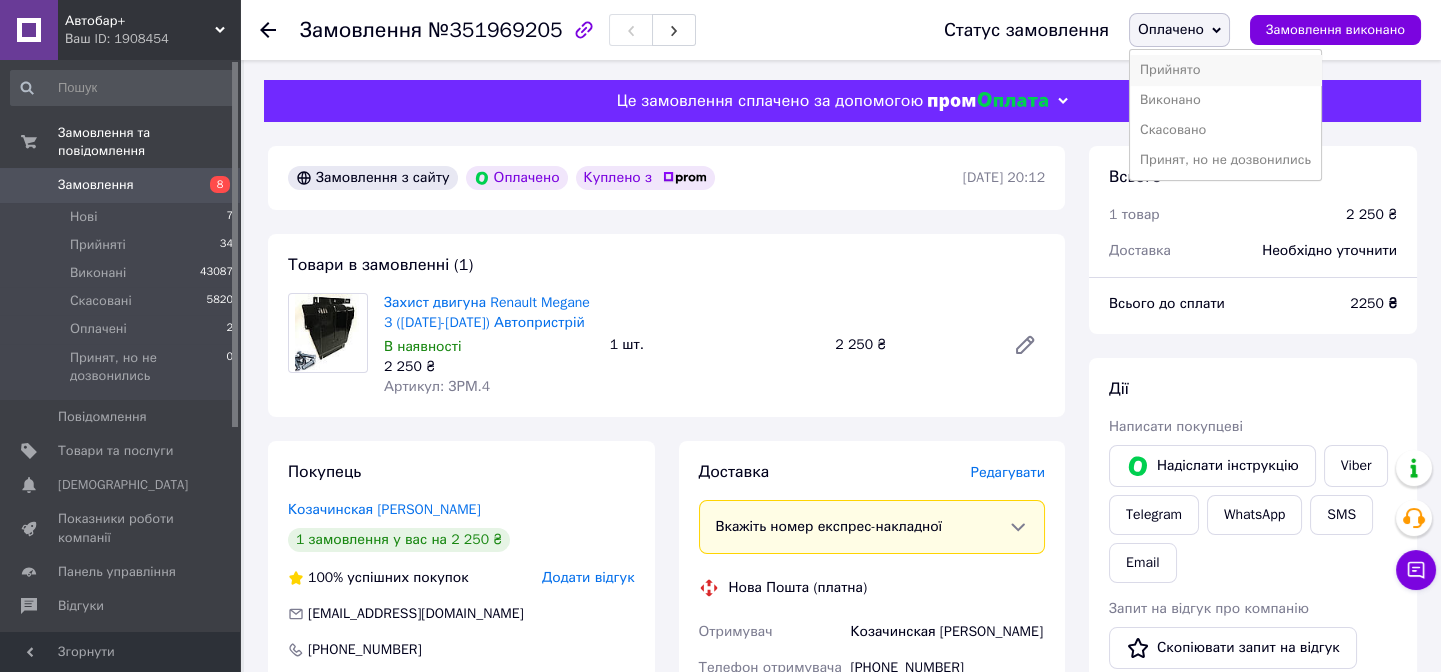 click on "Прийнято" at bounding box center (1225, 70) 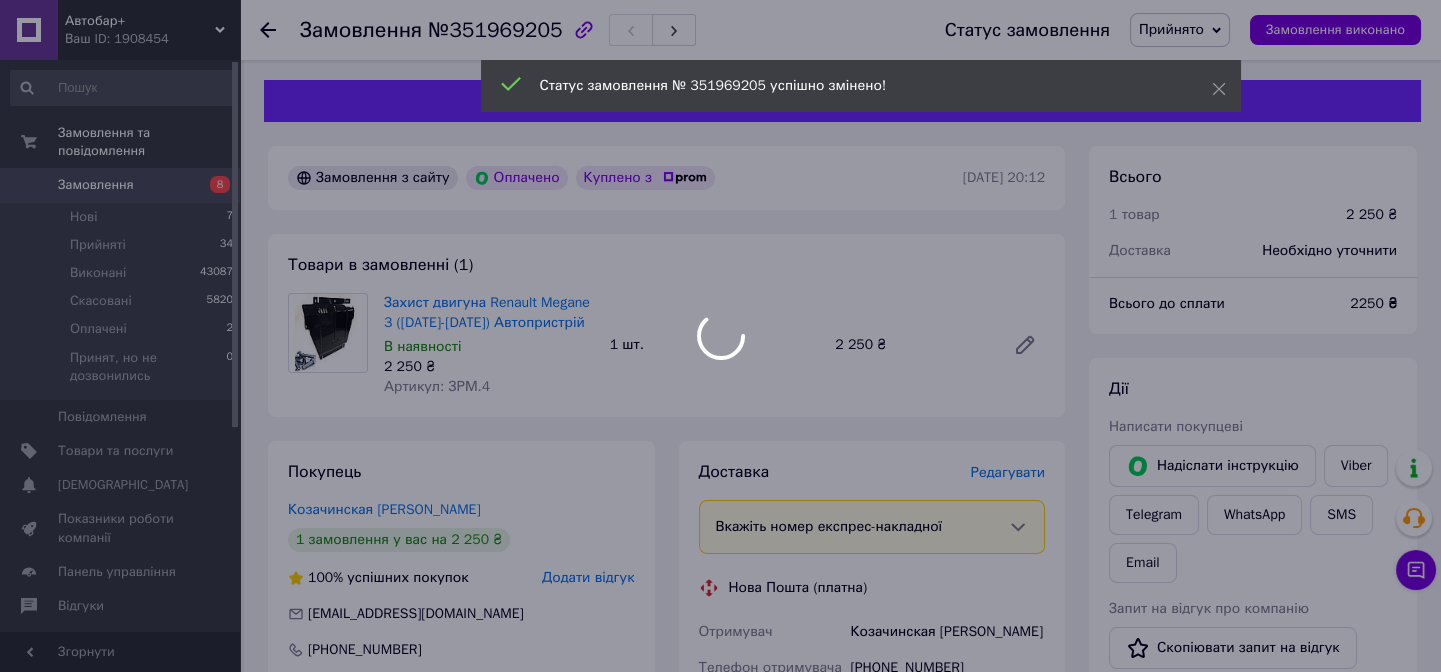 click on "Автобар+ Ваш ID: 1908454 Сайт Автобар+ Кабінет покупця Перевірити стан системи Сторінка на порталі ТД "Хуторок" Довідка Вийти Замовлення та повідомлення Замовлення 8 Нові 7 Прийняті 34 Виконані 43087 Скасовані 5820 Оплачені 2 Принят, но не дозвонились 0 Повідомлення 0 Товари та послуги Сповіщення 0 Показники роботи компанії Панель управління Відгуки Клієнти Каталог ProSale Аналітика Інструменти веб-майстра та SEO Управління сайтом Гаманець компанії Маркет Налаштування Тарифи та рахунки Prom топ Згорнути
№351969205" at bounding box center (720, 734) 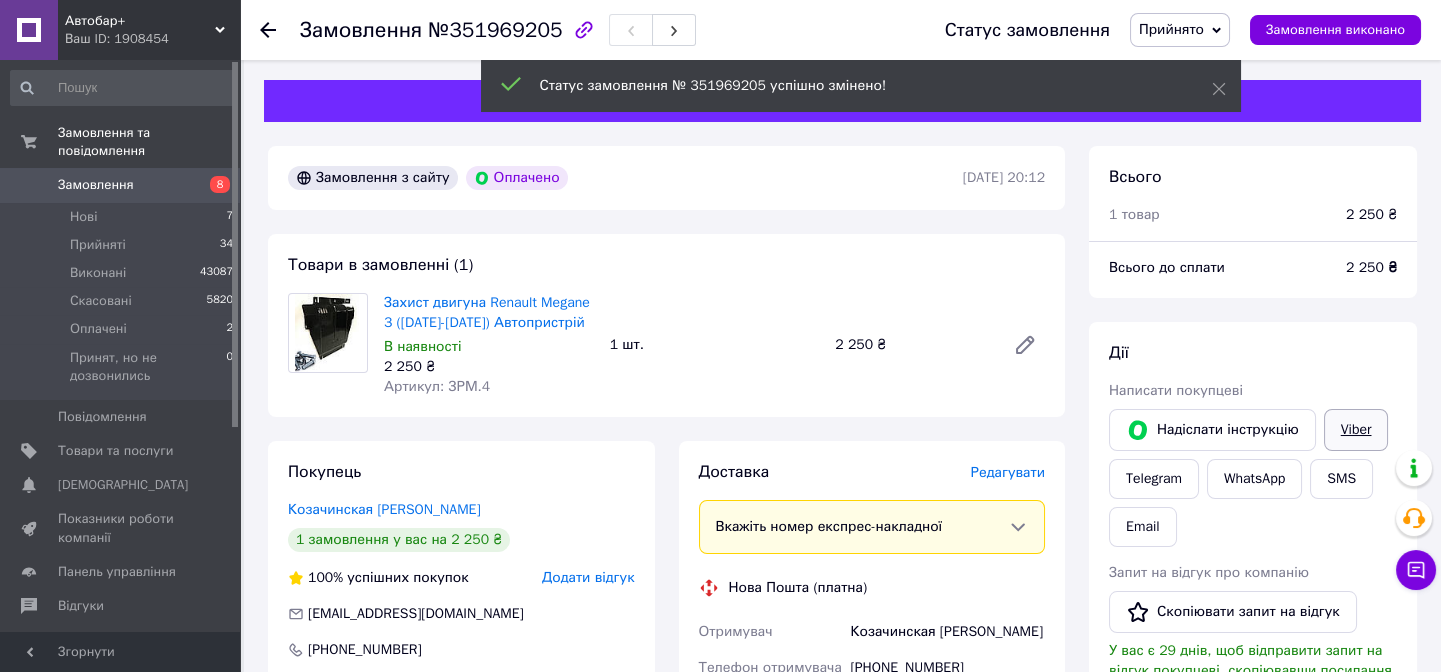 click on "Дії Написати покупцеві   Надіслати інструкцію Viber Telegram WhatsApp SMS Email Запит на відгук про компанію   Скопіювати запит на відгук У вас є 29 днів, щоб відправити запит на відгук покупцеві, скопіювавши посилання.   Видати чек   Завантажити PDF   Друк PDF   Повернути гроші покупцеві" at bounding box center (1253, 623) 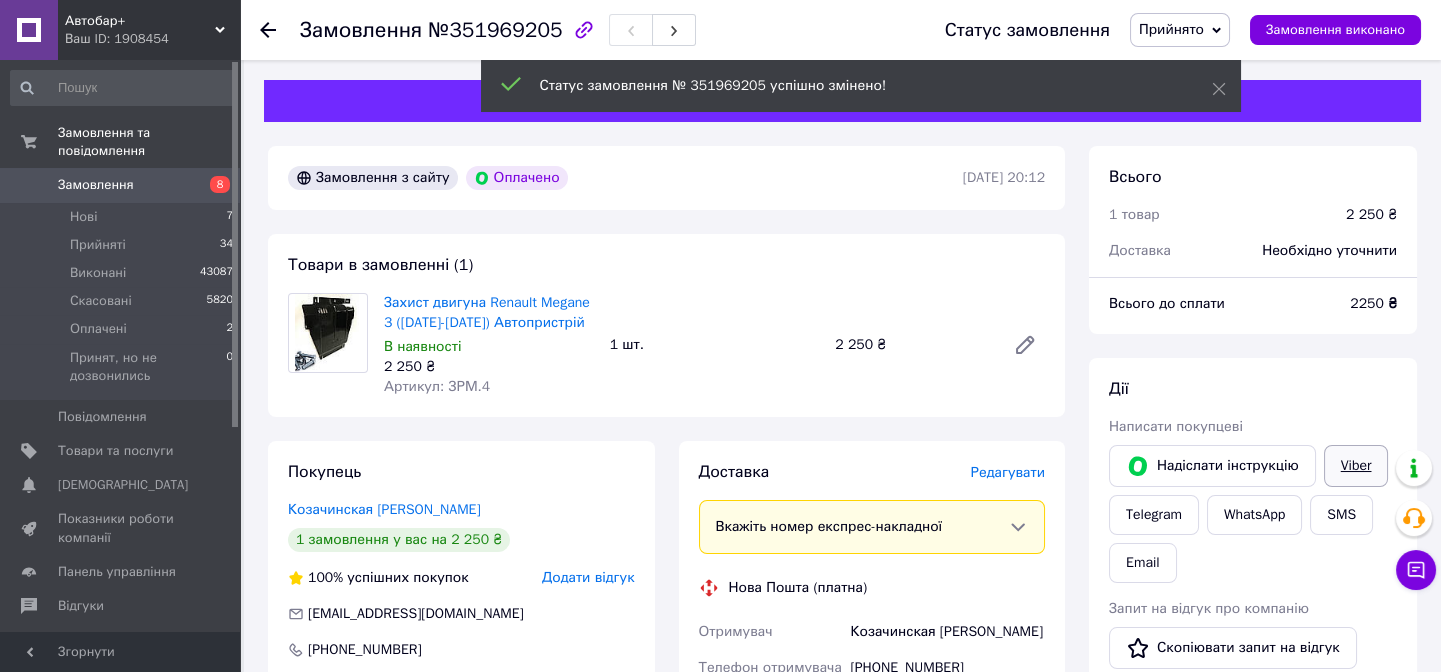 click on "Viber" at bounding box center [1356, 466] 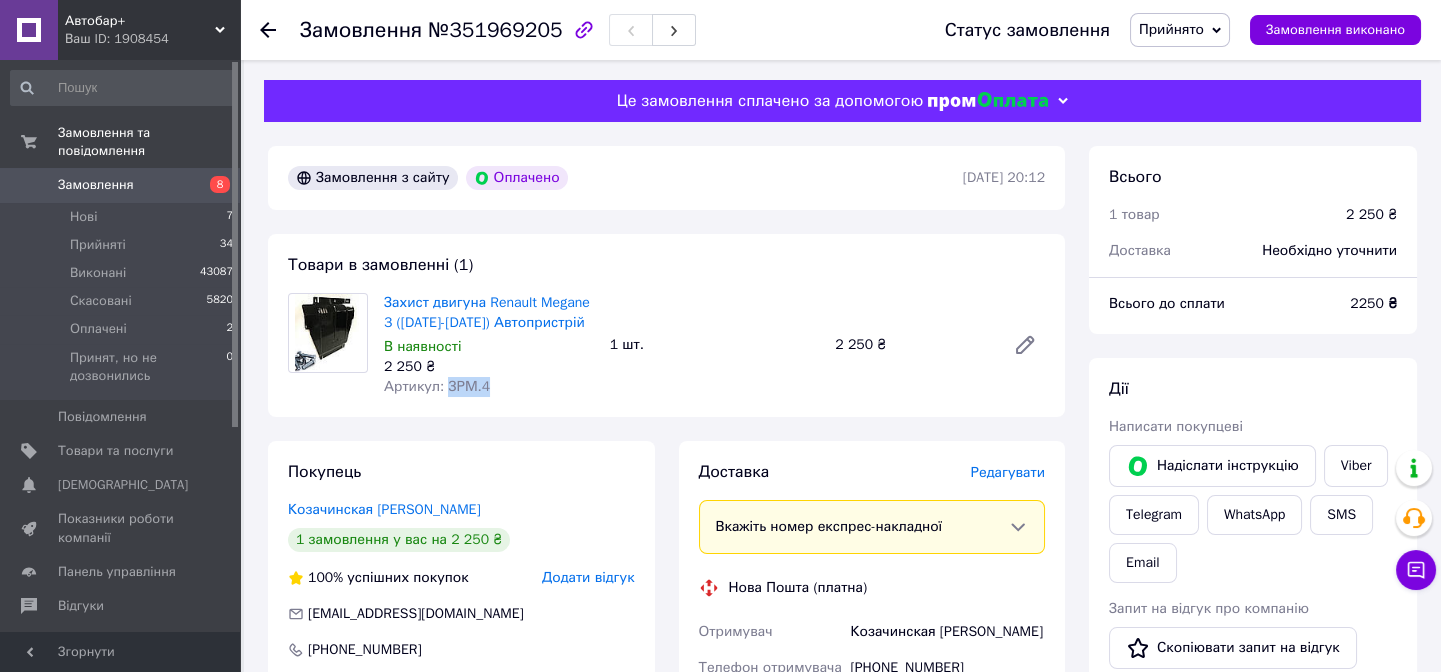 drag, startPoint x: 442, startPoint y: 383, endPoint x: 480, endPoint y: 383, distance: 38 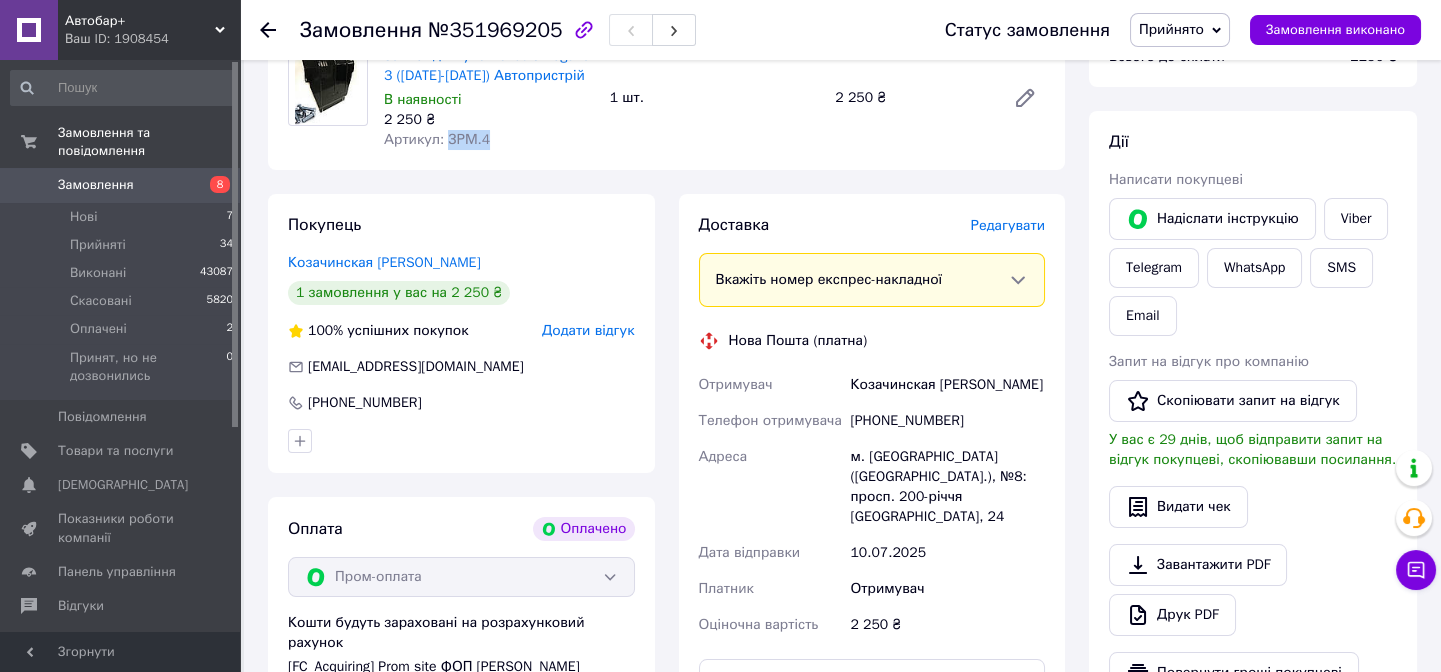 scroll, scrollTop: 249, scrollLeft: 0, axis: vertical 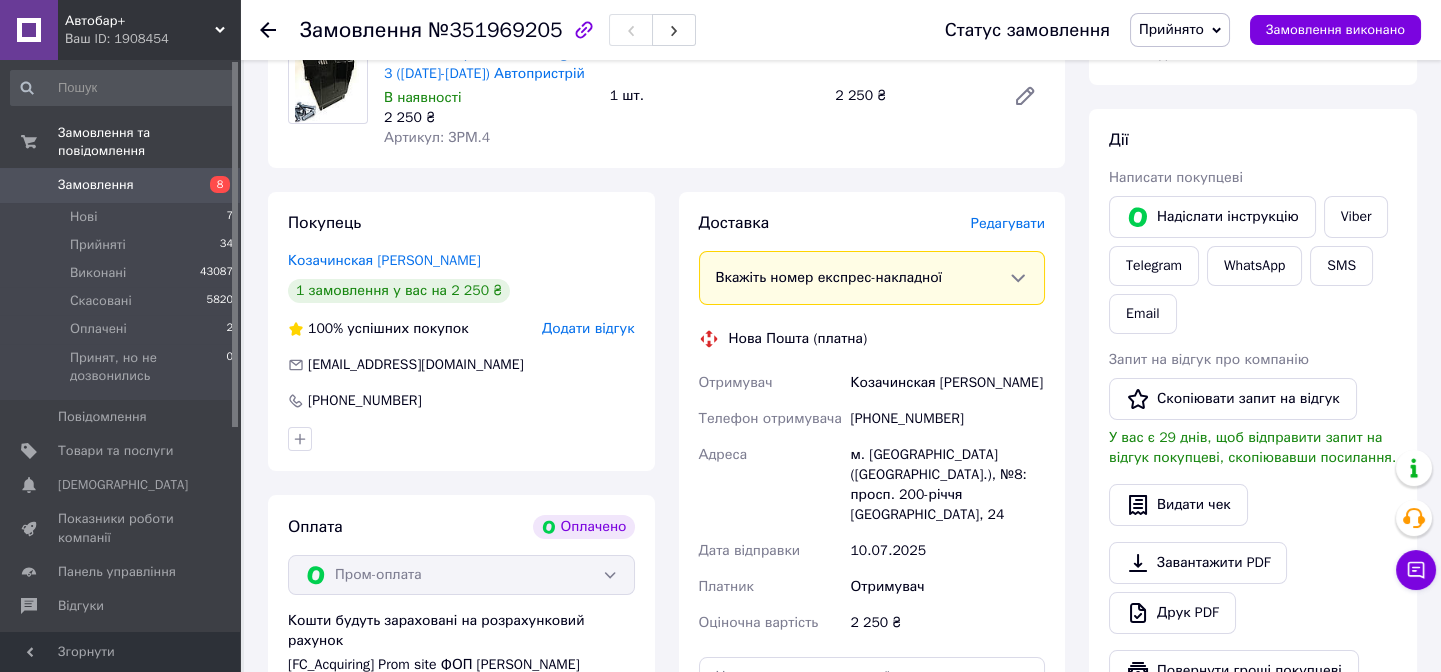click on "м. Кривий Ріг (Дніпропетровська обл.), №8: просп. 200-річчя Кривого Рогу, 24" at bounding box center (947, 485) 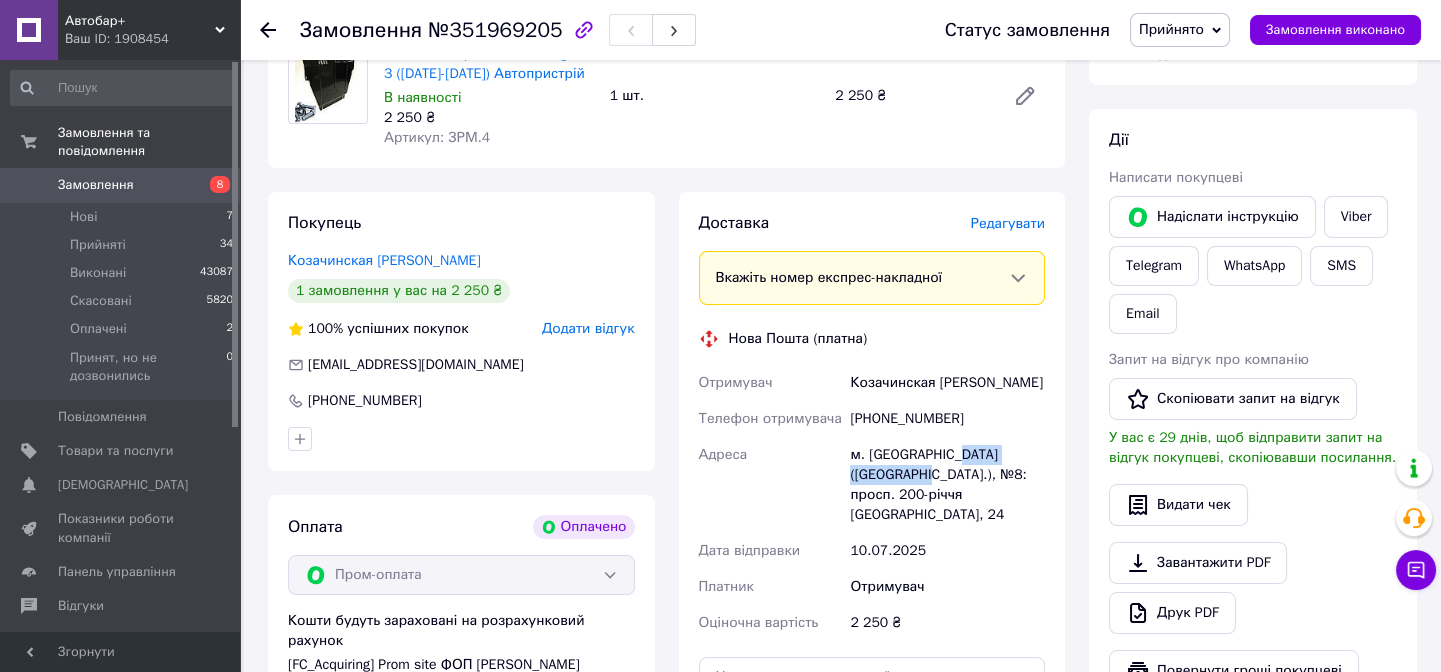 click on "м. Кривий Ріг (Дніпропетровська обл.), №8: просп. 200-річчя Кривого Рогу, 24" at bounding box center [947, 485] 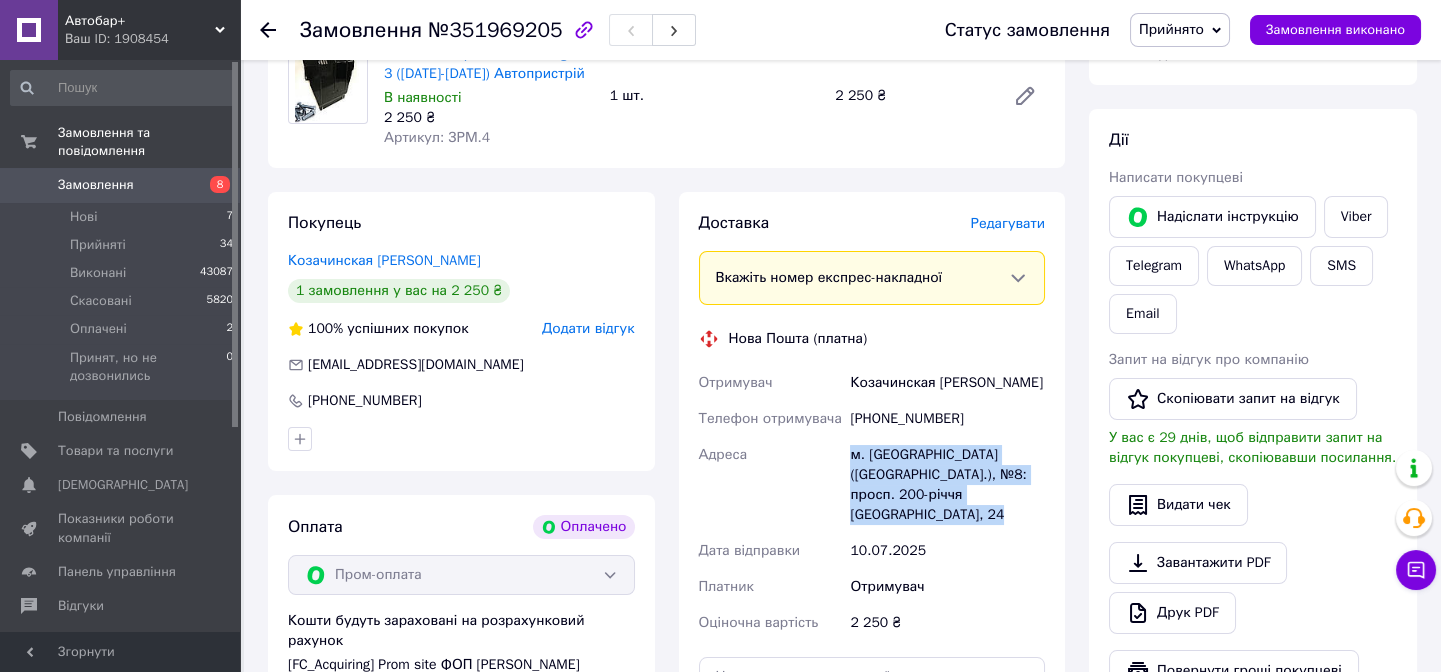 click on "м. Кривий Ріг (Дніпропетровська обл.), №8: просп. 200-річчя Кривого Рогу, 24" at bounding box center (947, 485) 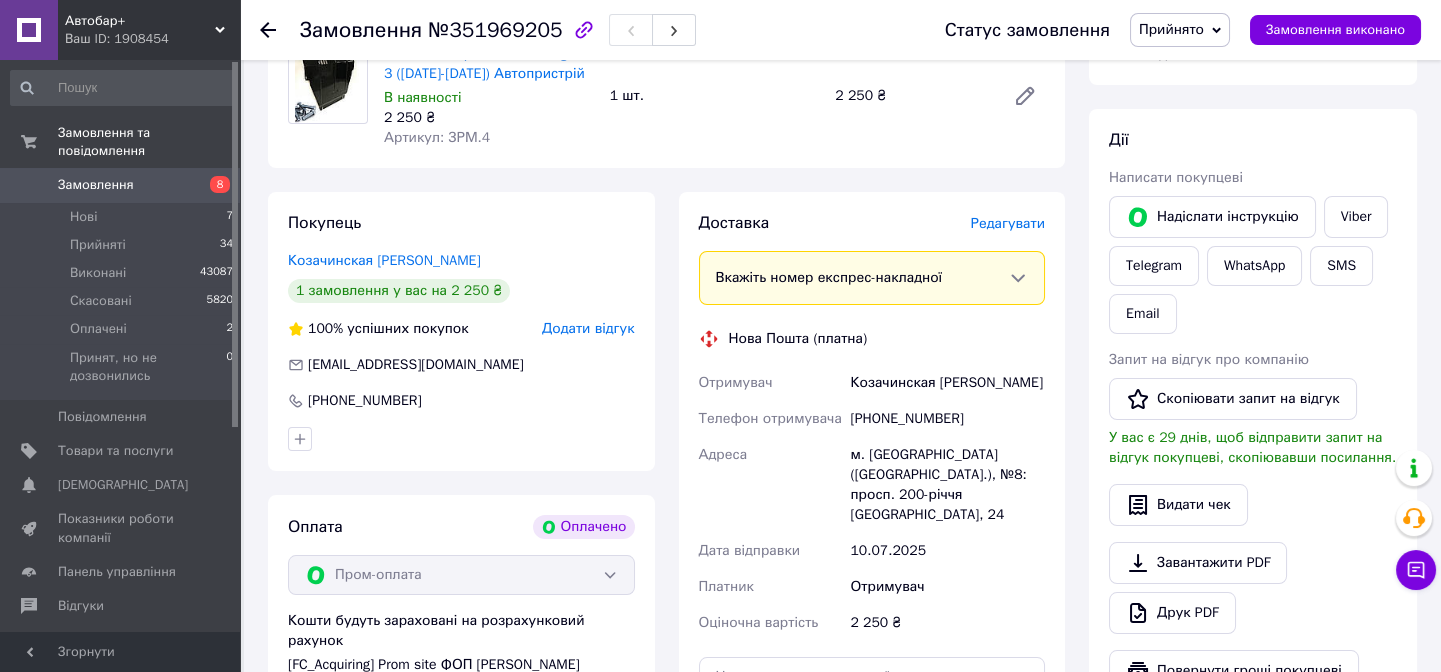 click on "Козачинская Инна" at bounding box center [947, 383] 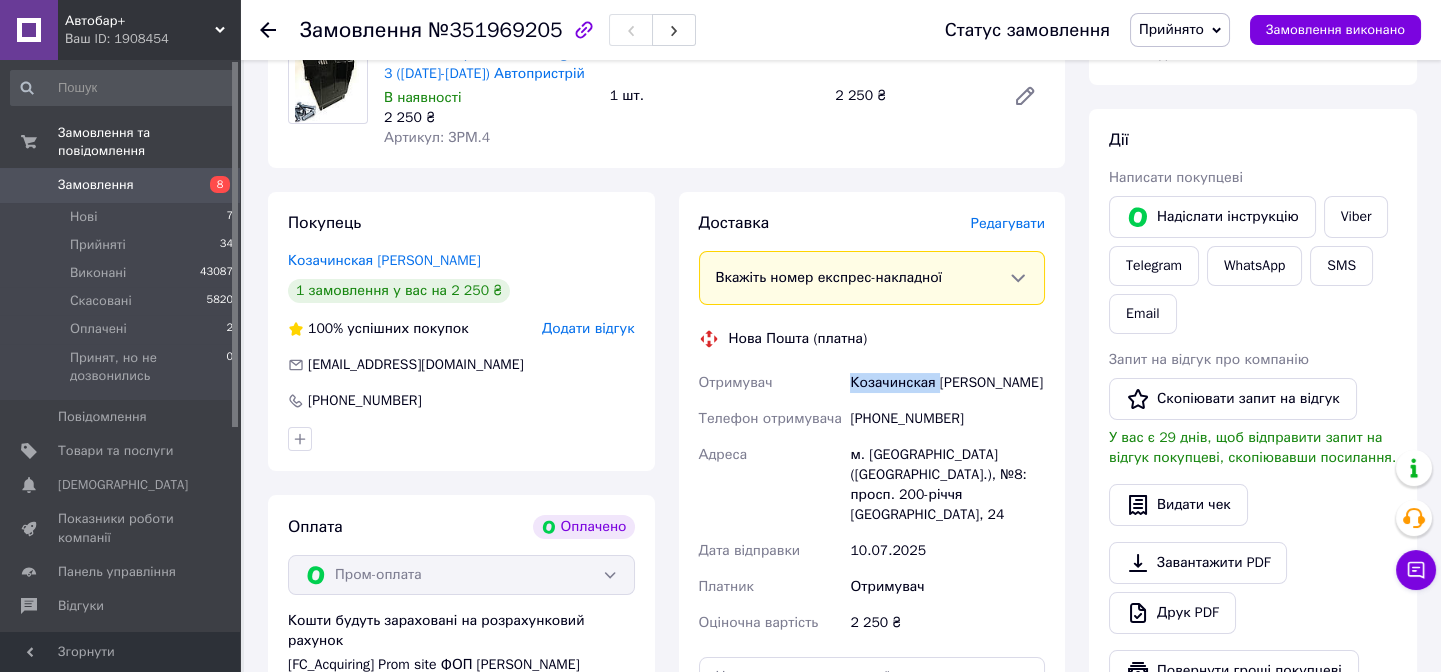 click on "Козачинская Инна" at bounding box center (947, 383) 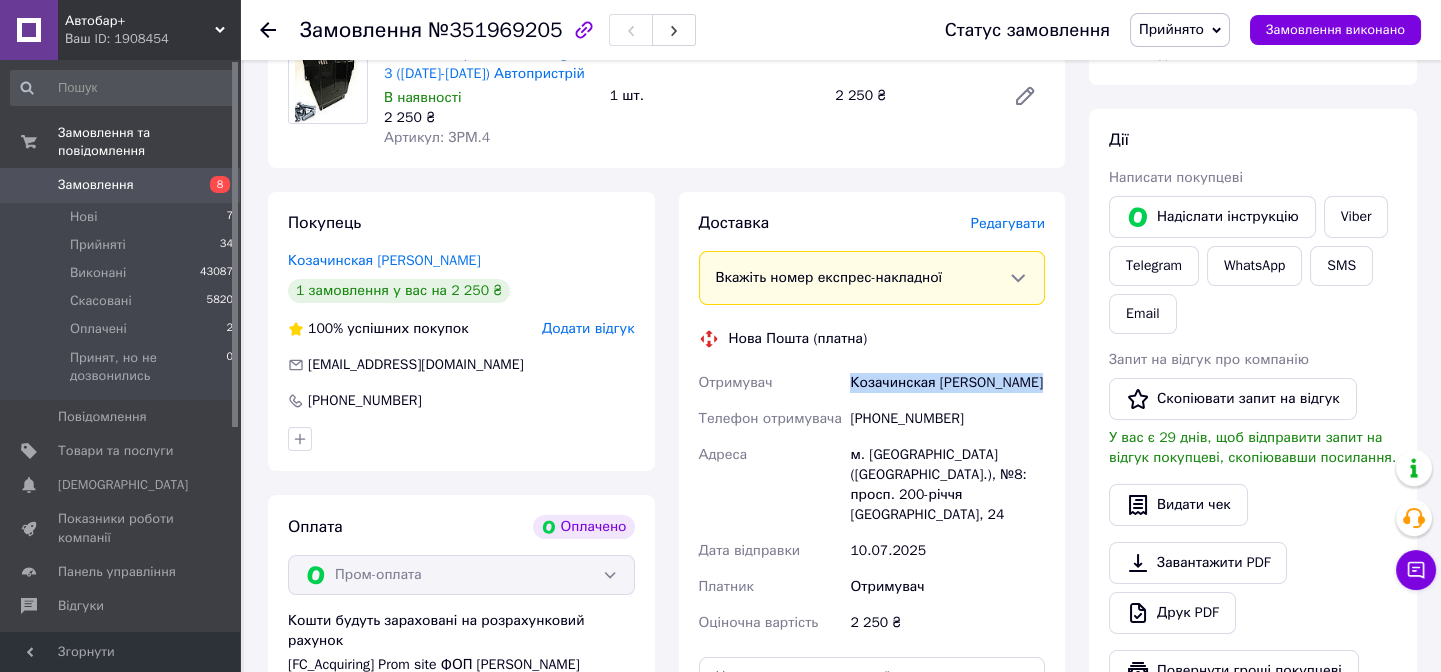 click on "Козачинская Инна" at bounding box center (947, 383) 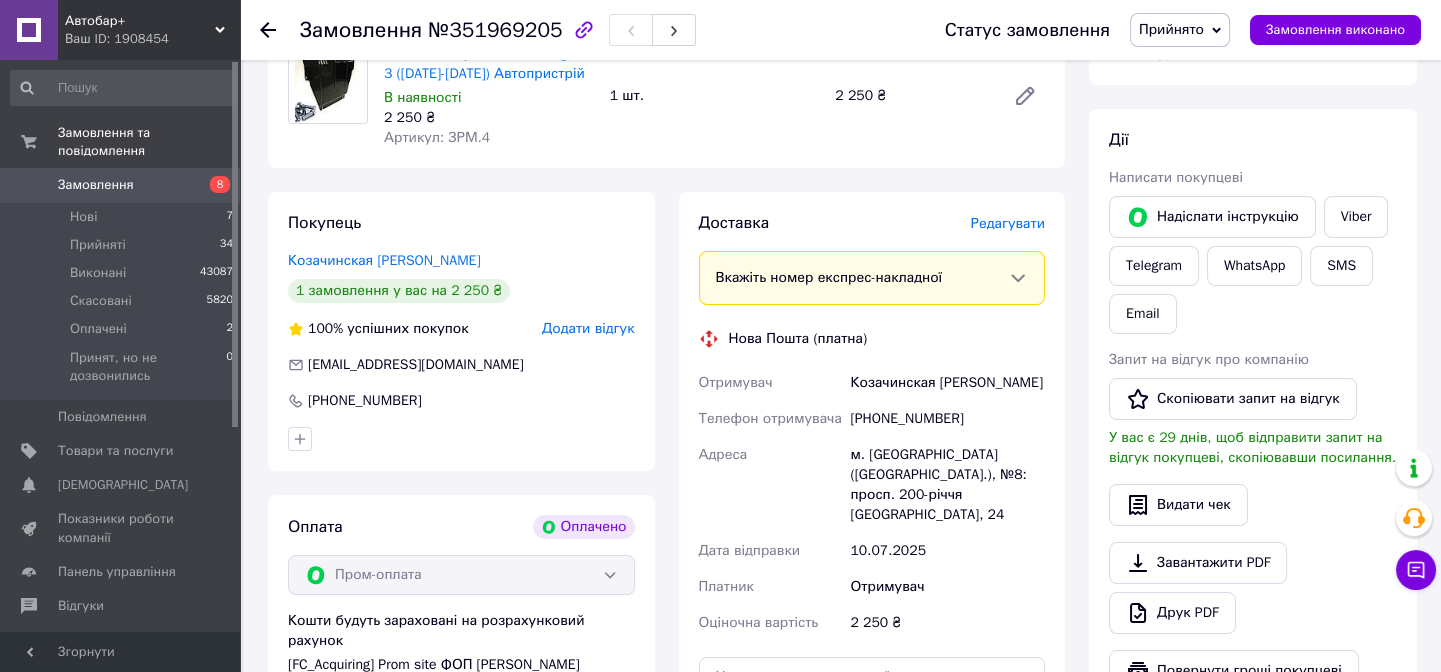 click on "+380687648945" at bounding box center [947, 419] 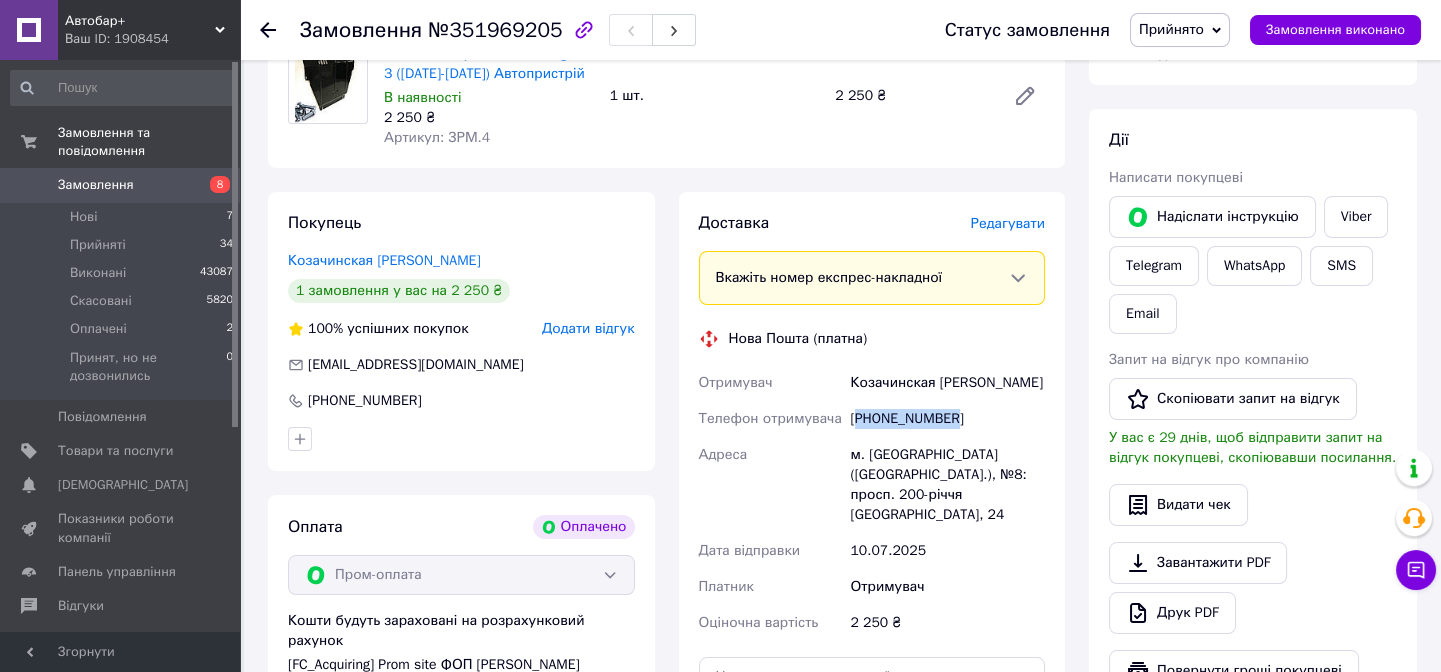 click on "+380687648945" at bounding box center [947, 419] 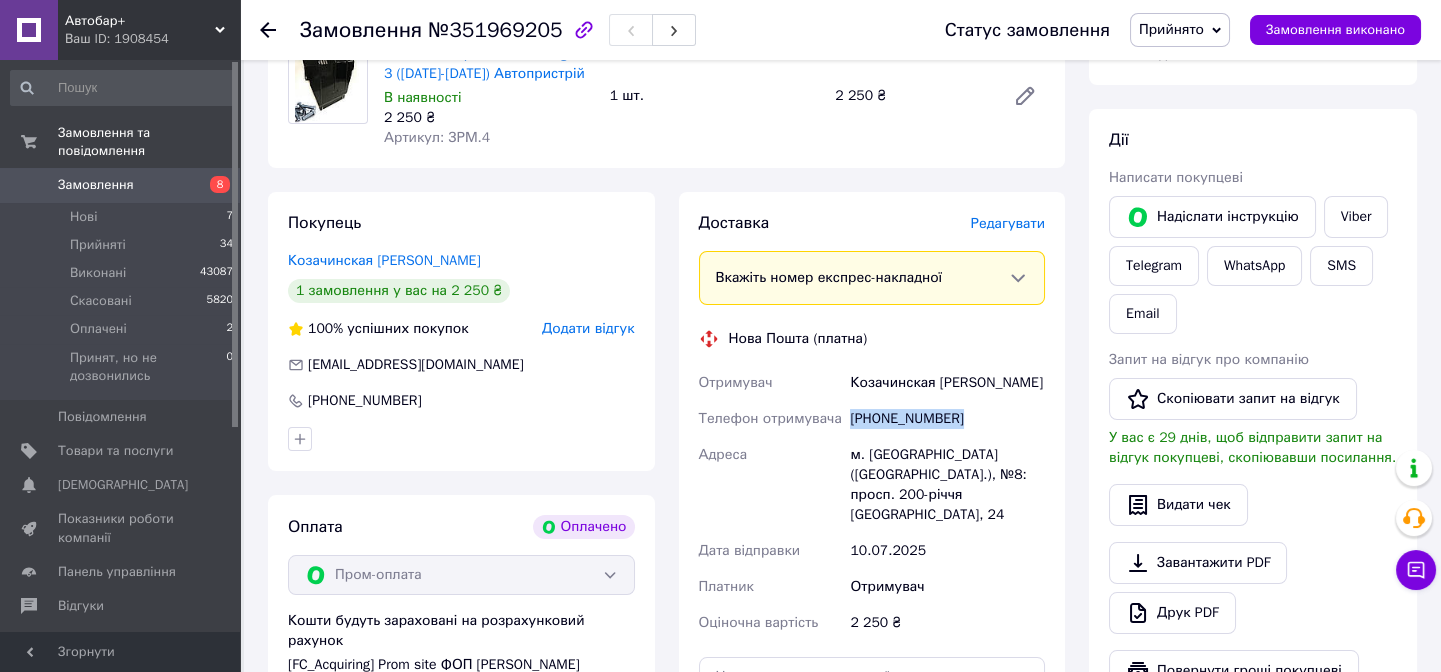 click on "+380687648945" at bounding box center [947, 419] 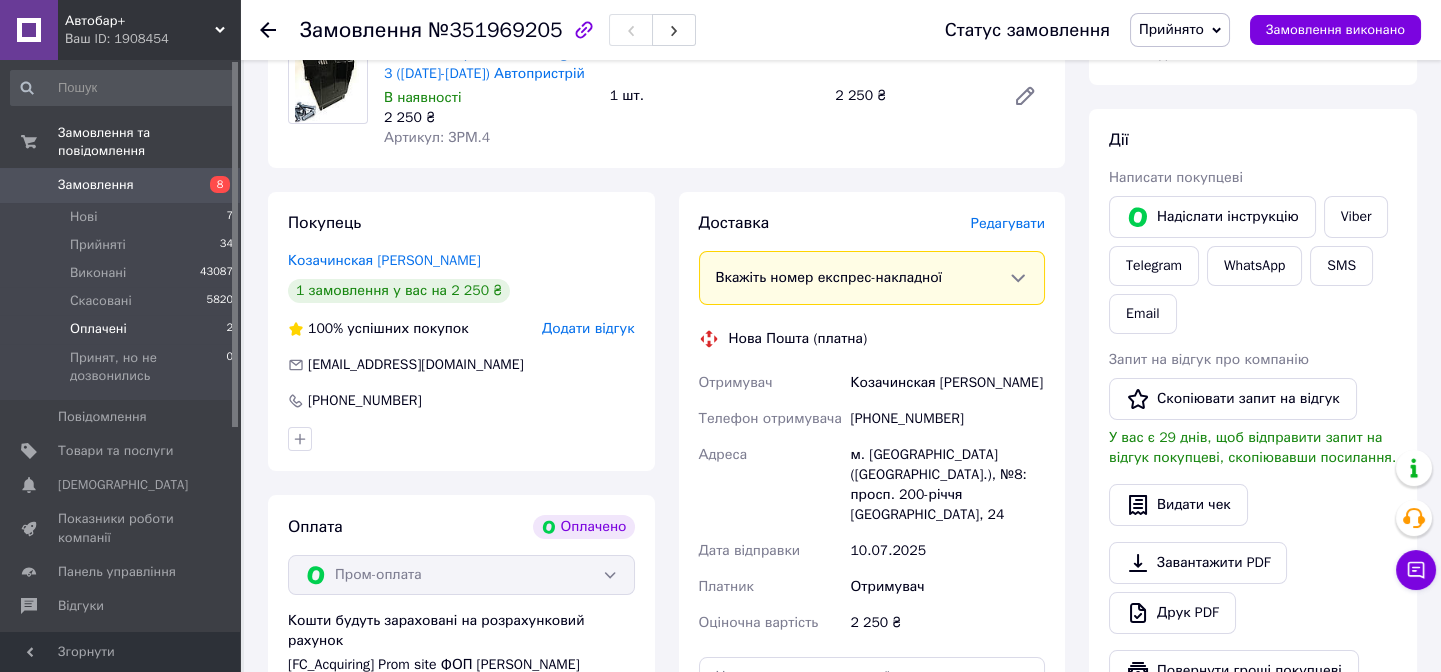 click on "Оплачені" at bounding box center [98, 329] 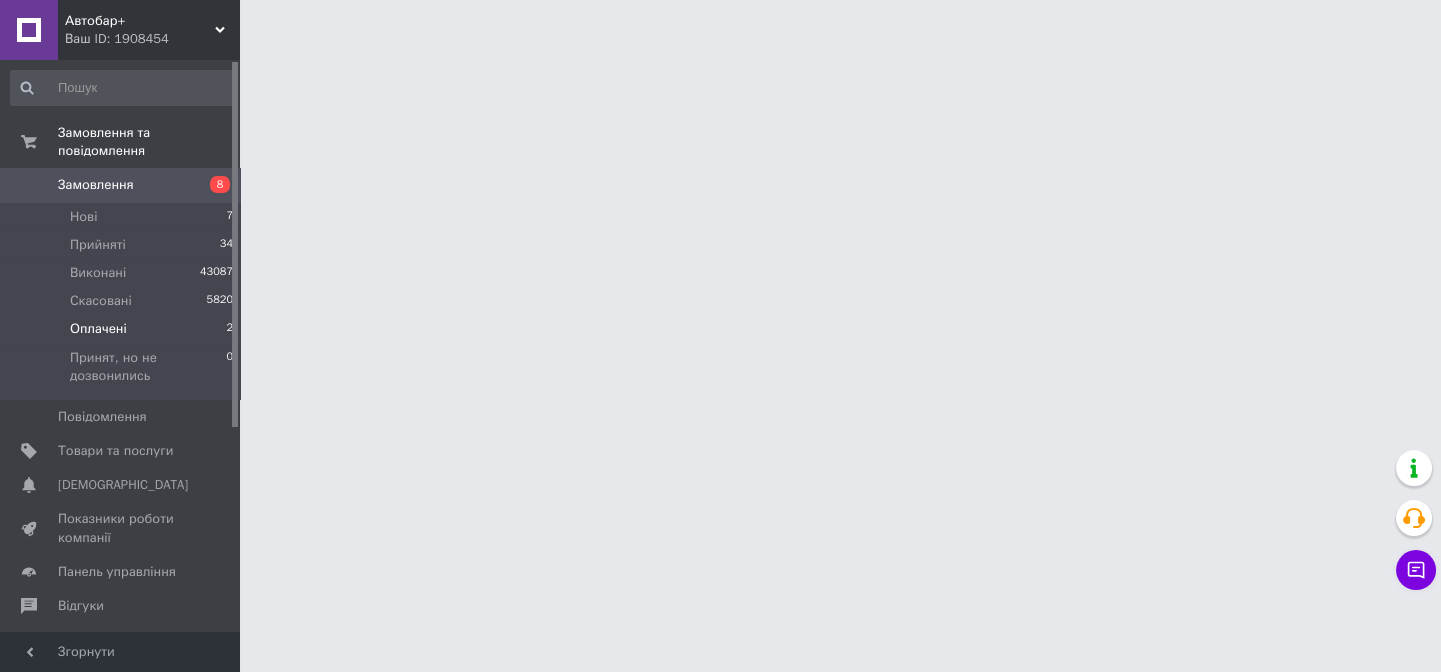 scroll, scrollTop: 0, scrollLeft: 0, axis: both 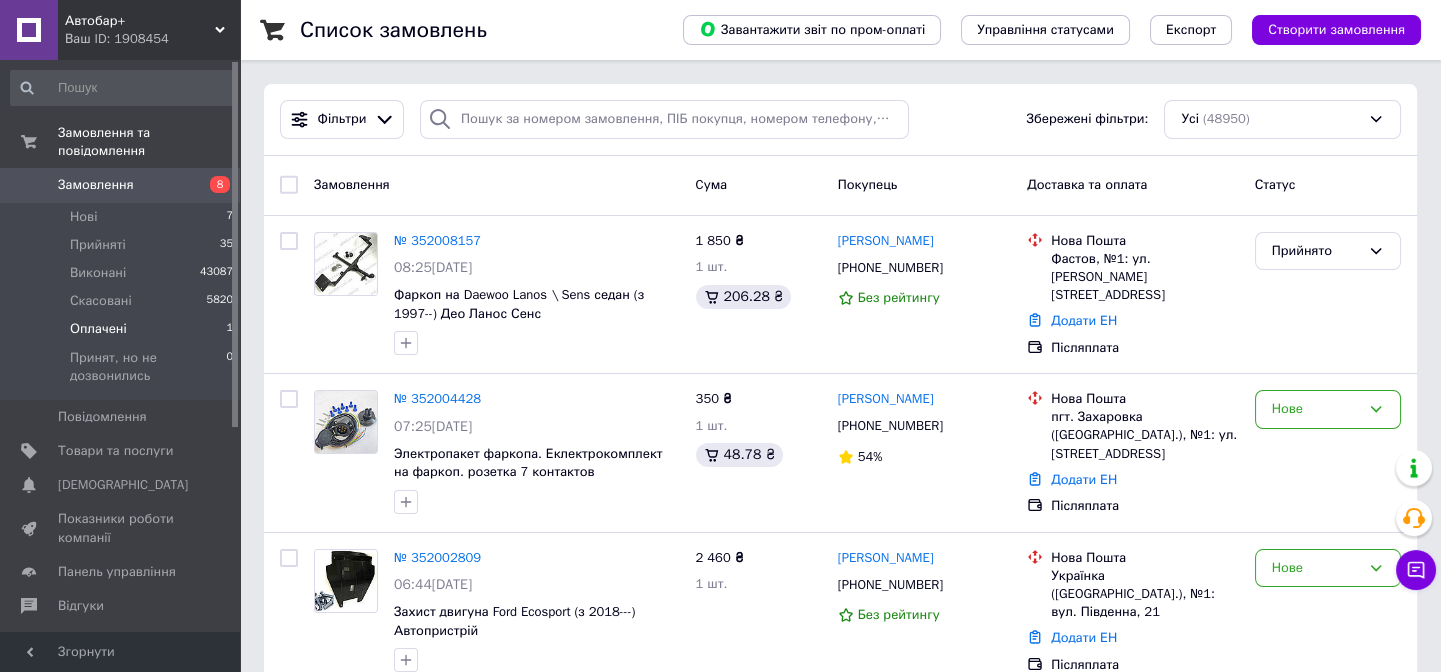 click on "Оплачені" at bounding box center [98, 329] 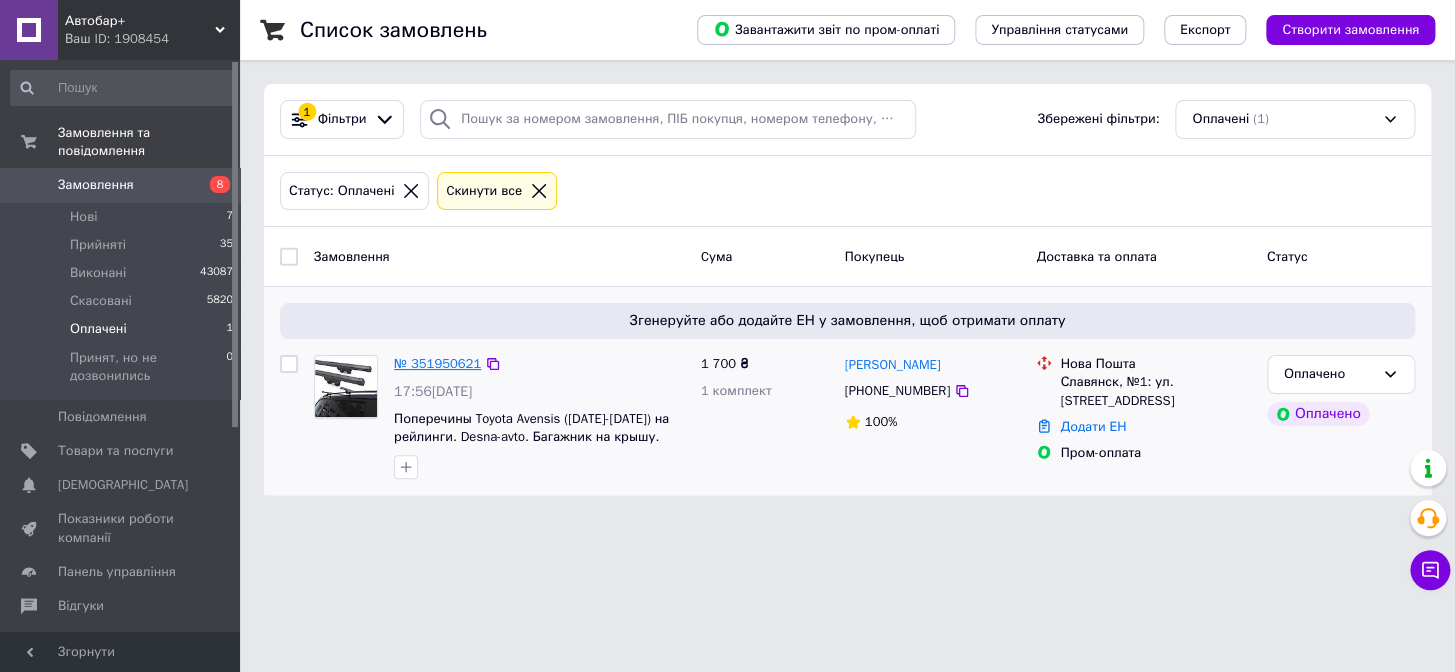 click on "№ 351950621" at bounding box center [437, 363] 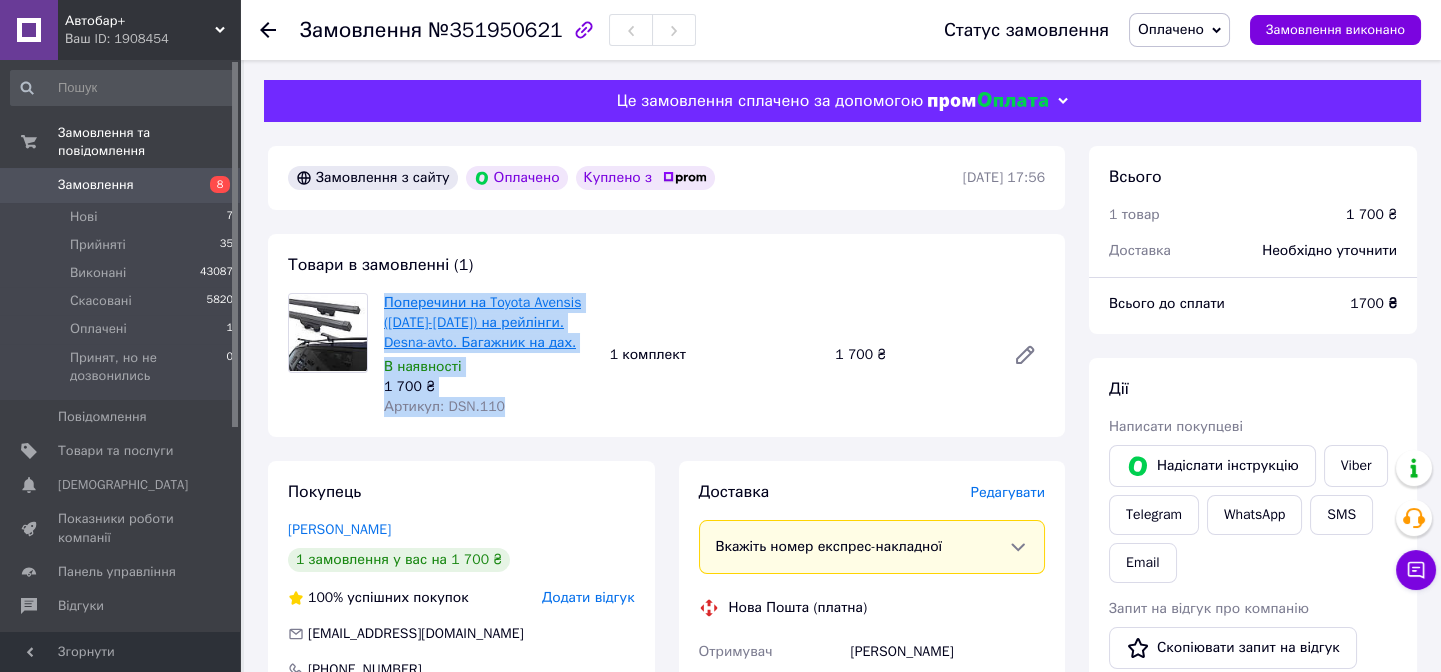 drag, startPoint x: 512, startPoint y: 412, endPoint x: 384, endPoint y: 299, distance: 170.7425 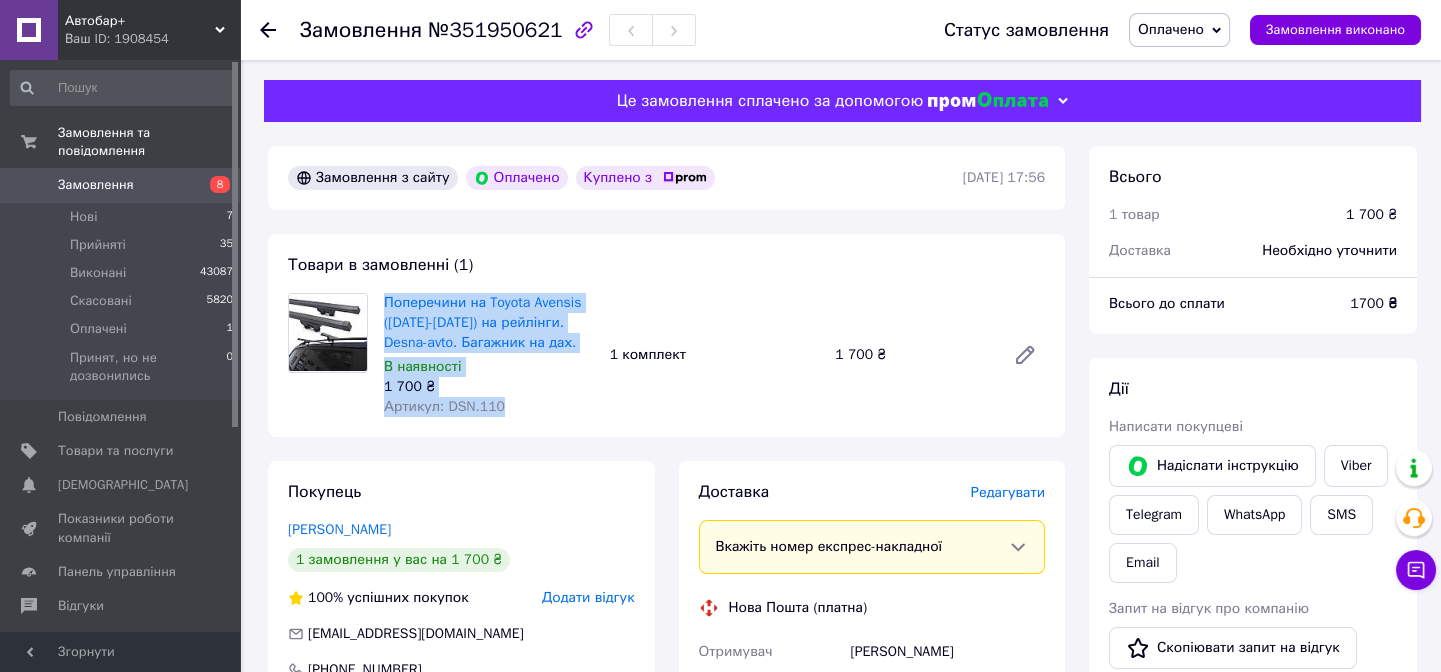 copy on "Поперечини на Toyota Avensis (2003-2009) на рейлінги. Desna-avto. Багажник на дах. В наявності 1 700 ₴ Артикул: DSN.110" 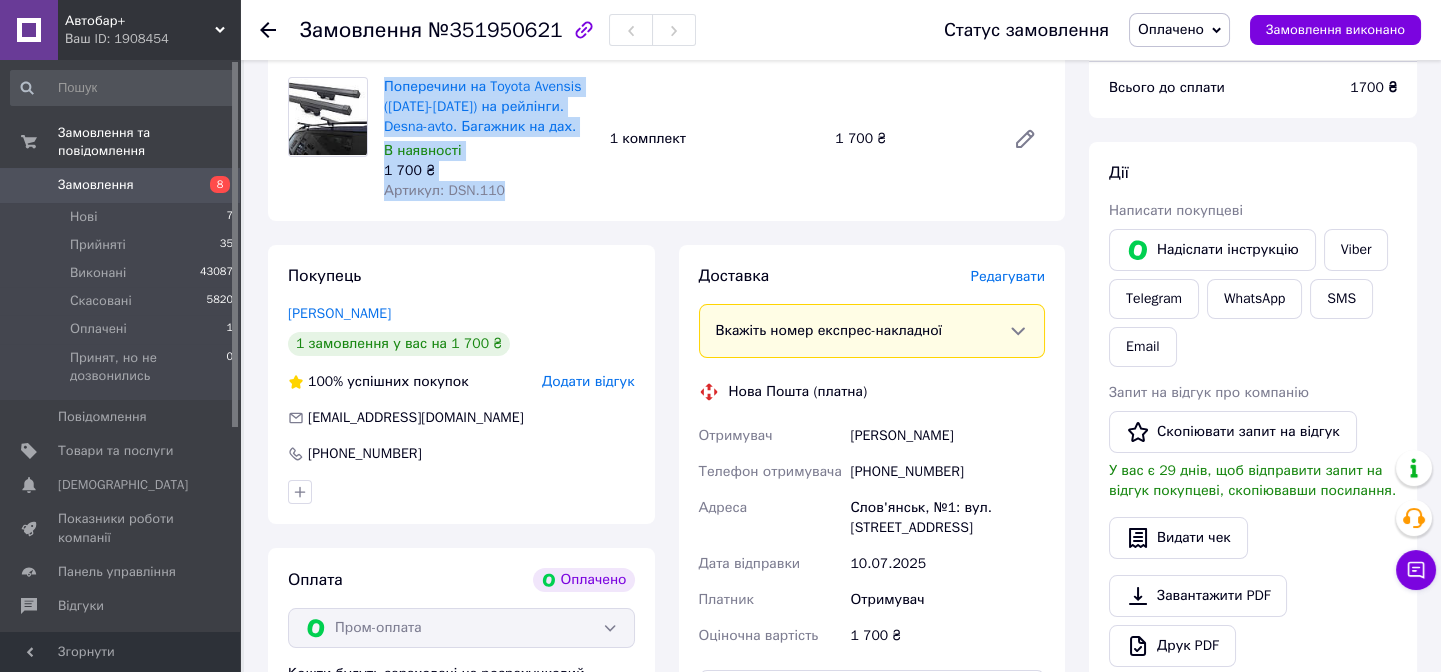 scroll, scrollTop: 237, scrollLeft: 0, axis: vertical 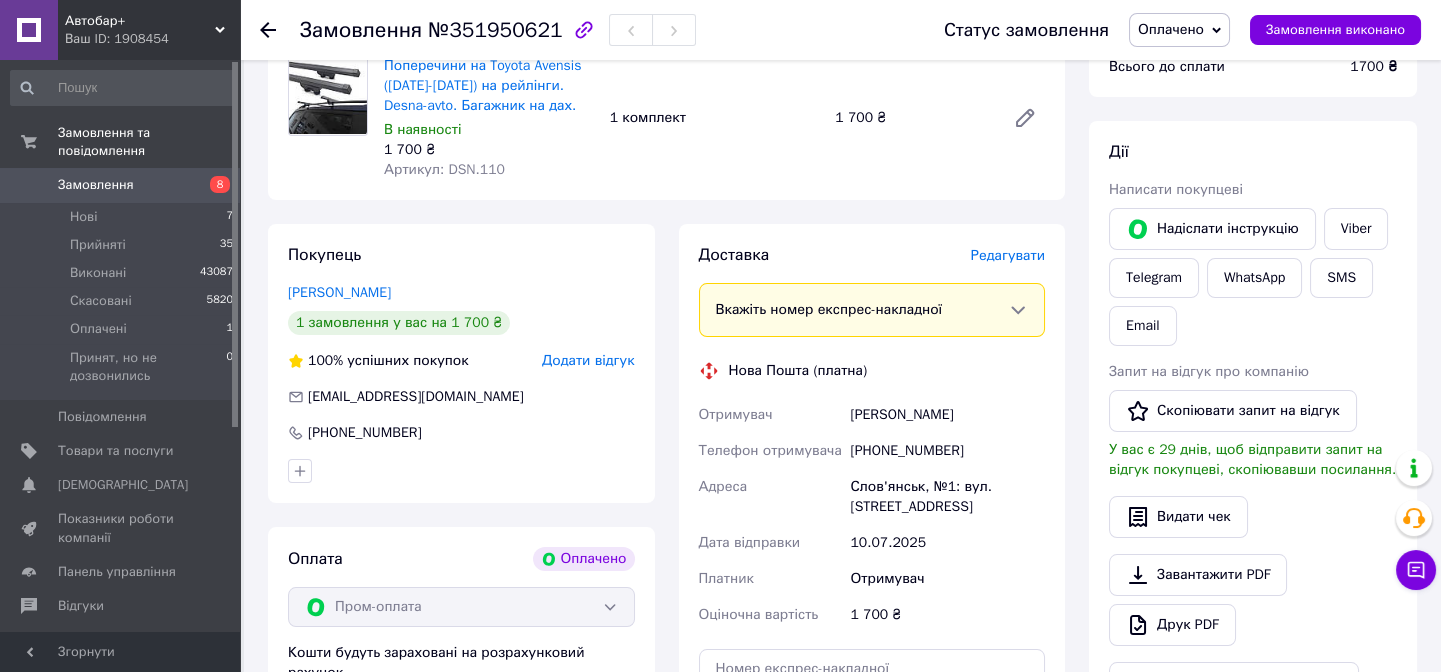 click on "Слов'янськ, №1: вул. Центральна, 59" at bounding box center [947, 497] 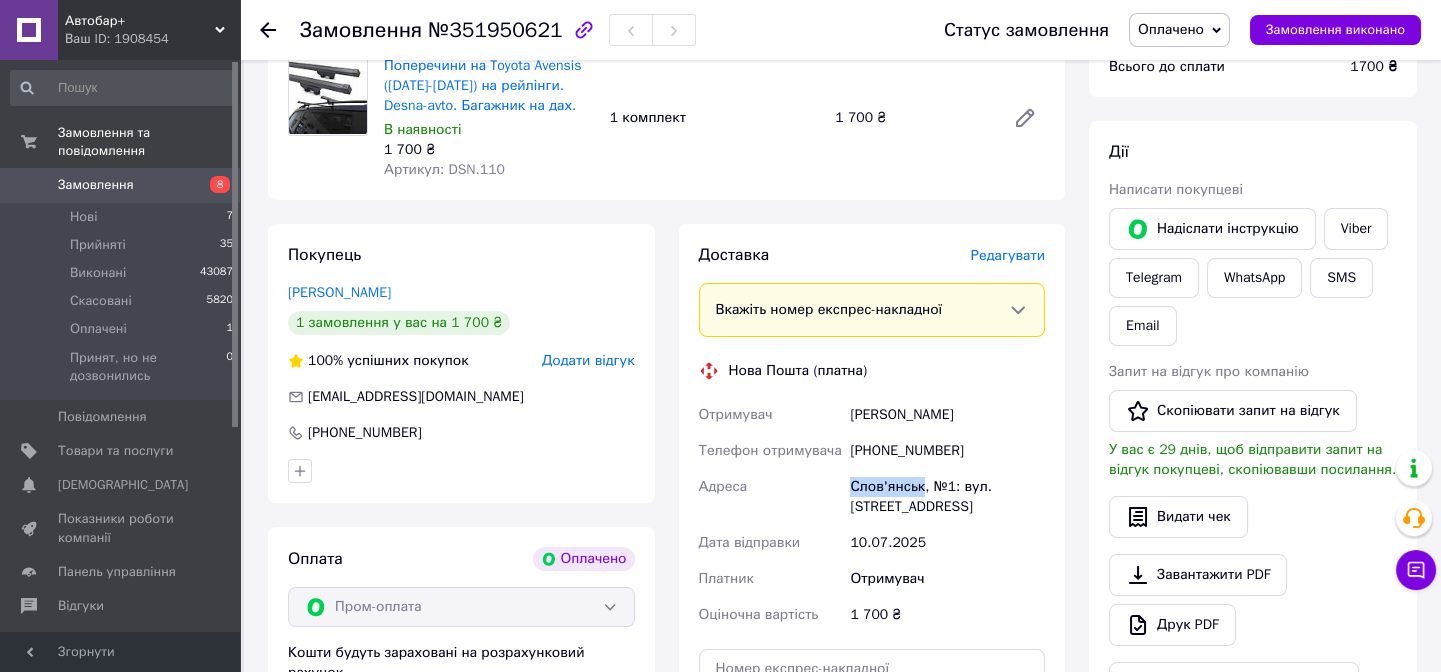click on "Слов'янськ, №1: вул. Центральна, 59" at bounding box center (947, 497) 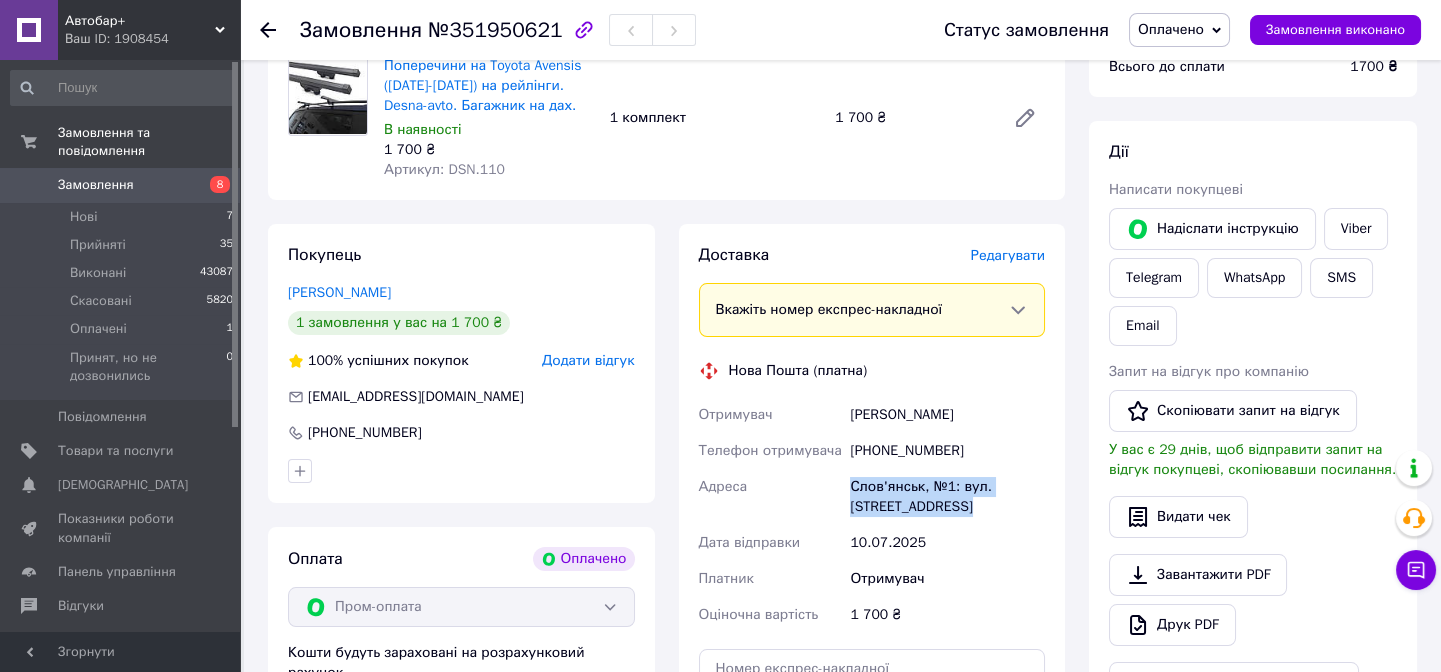 click on "Слов'янськ, №1: вул. Центральна, 59" at bounding box center (947, 497) 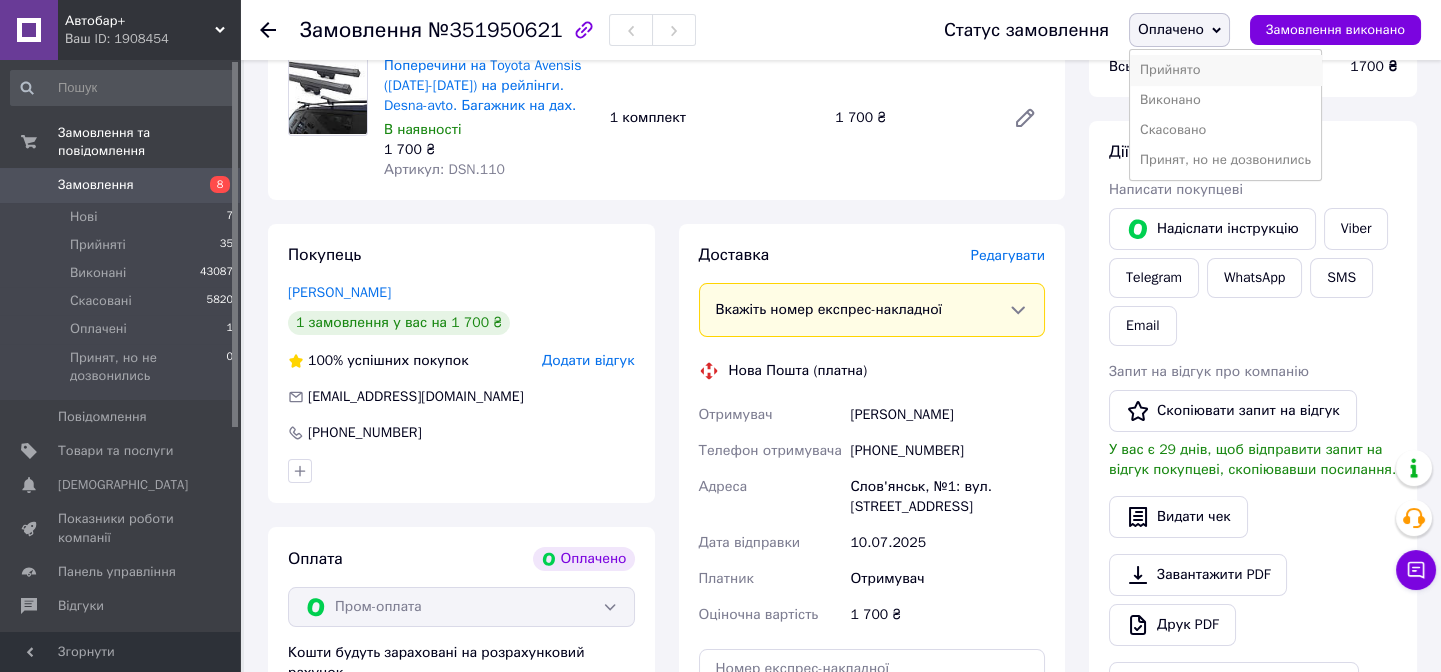 click on "Прийнято" at bounding box center (1225, 70) 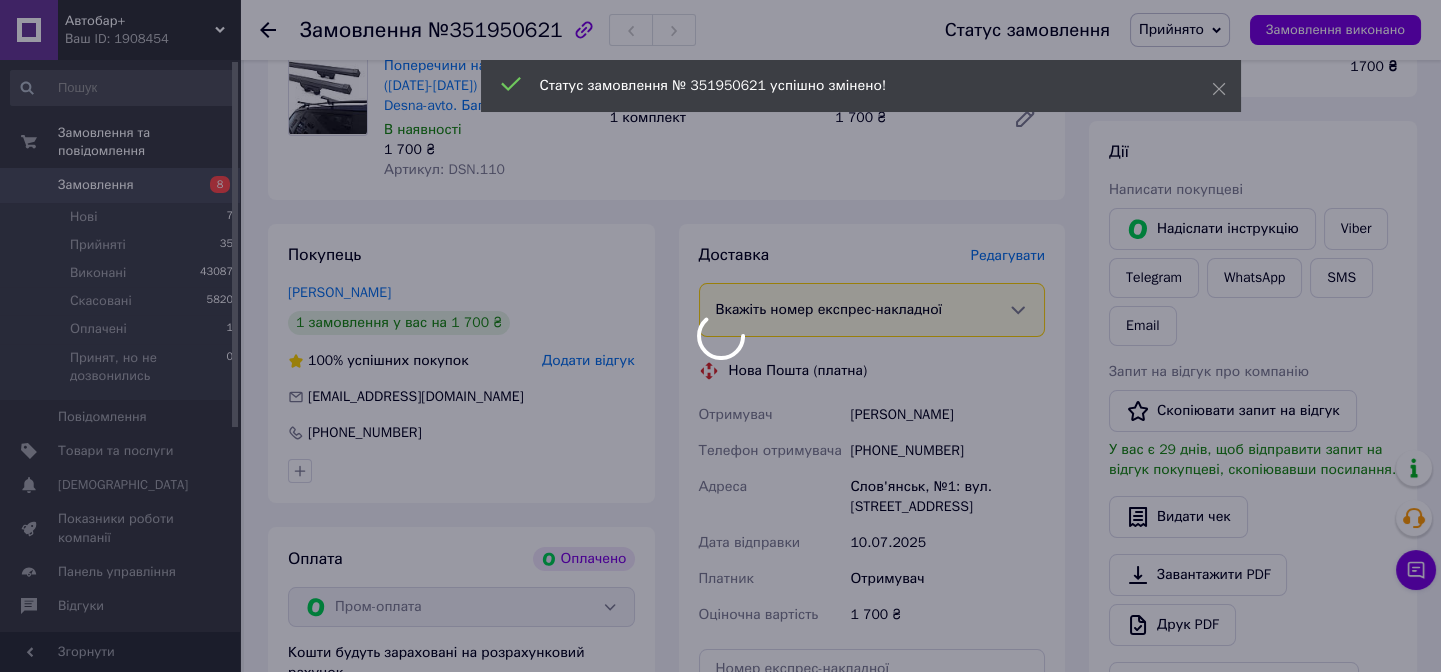 click at bounding box center (720, 336) 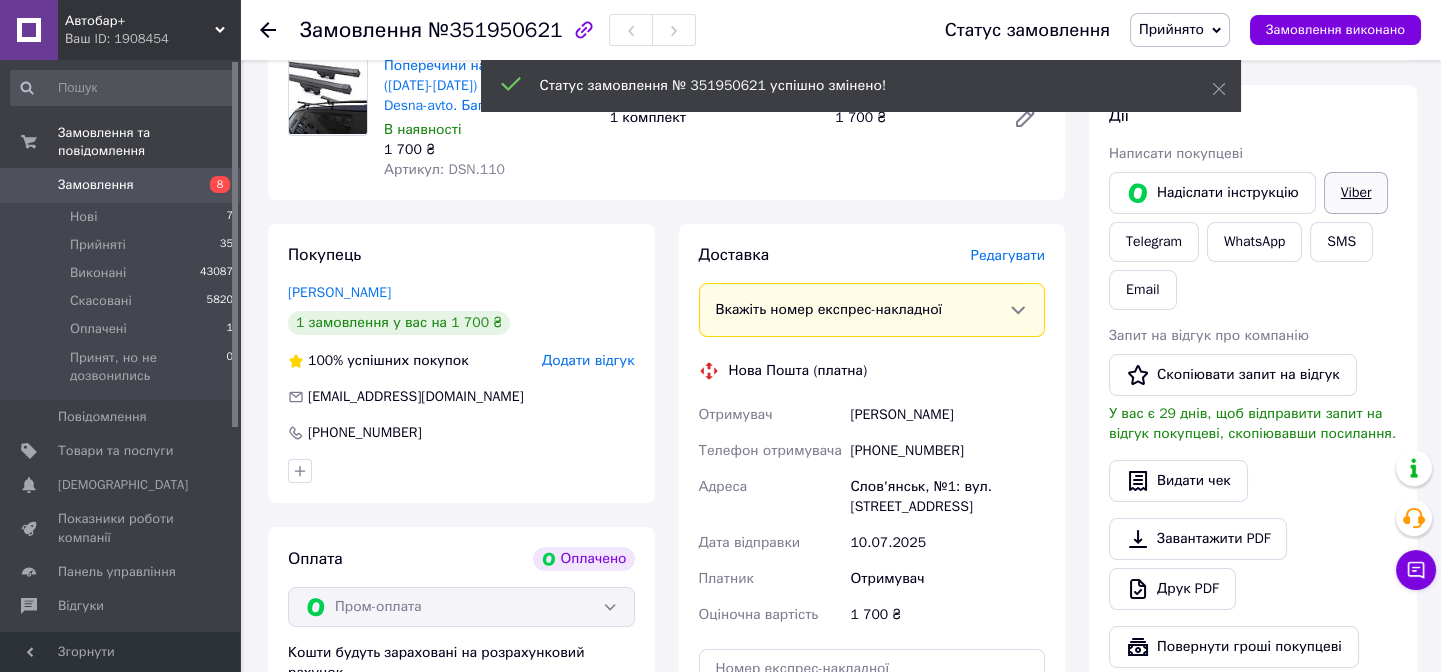 click on "Надіслати інструкцію Viber Telegram WhatsApp SMS Email" at bounding box center [1253, 241] 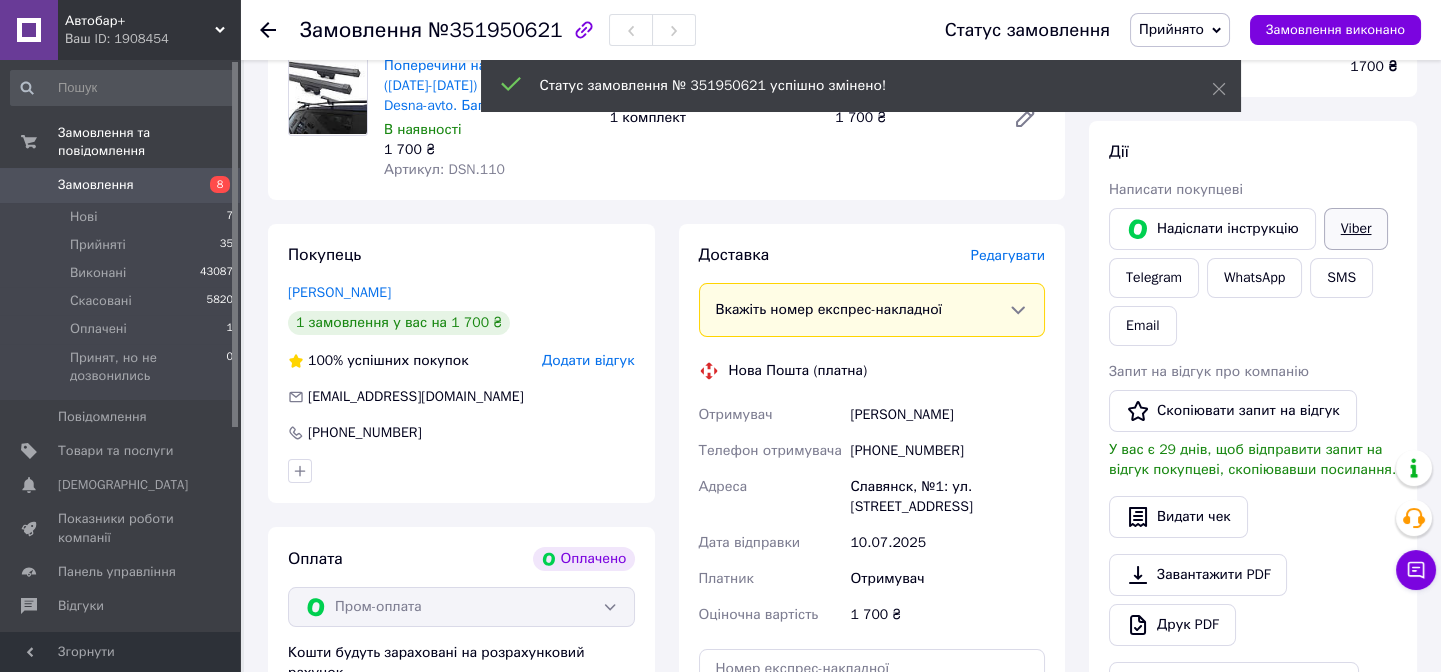 click on "Viber" at bounding box center [1356, 229] 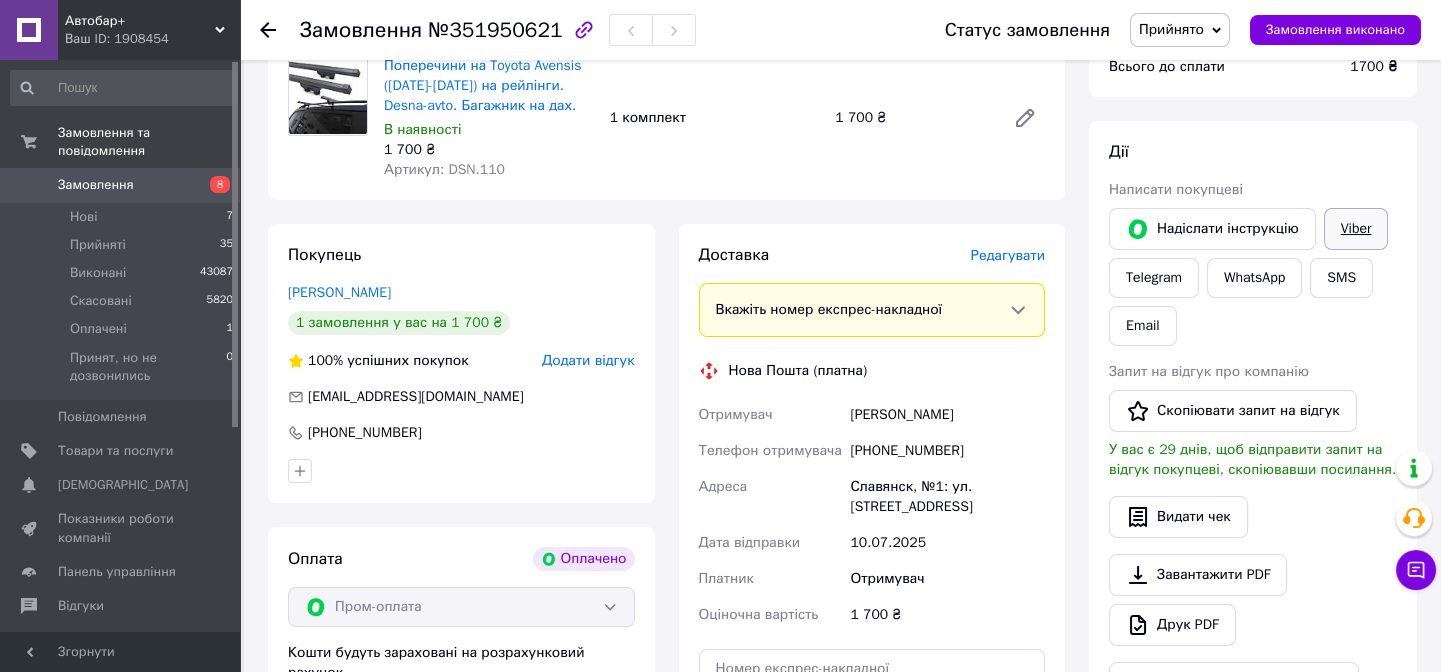 click on "Viber" at bounding box center [1356, 229] 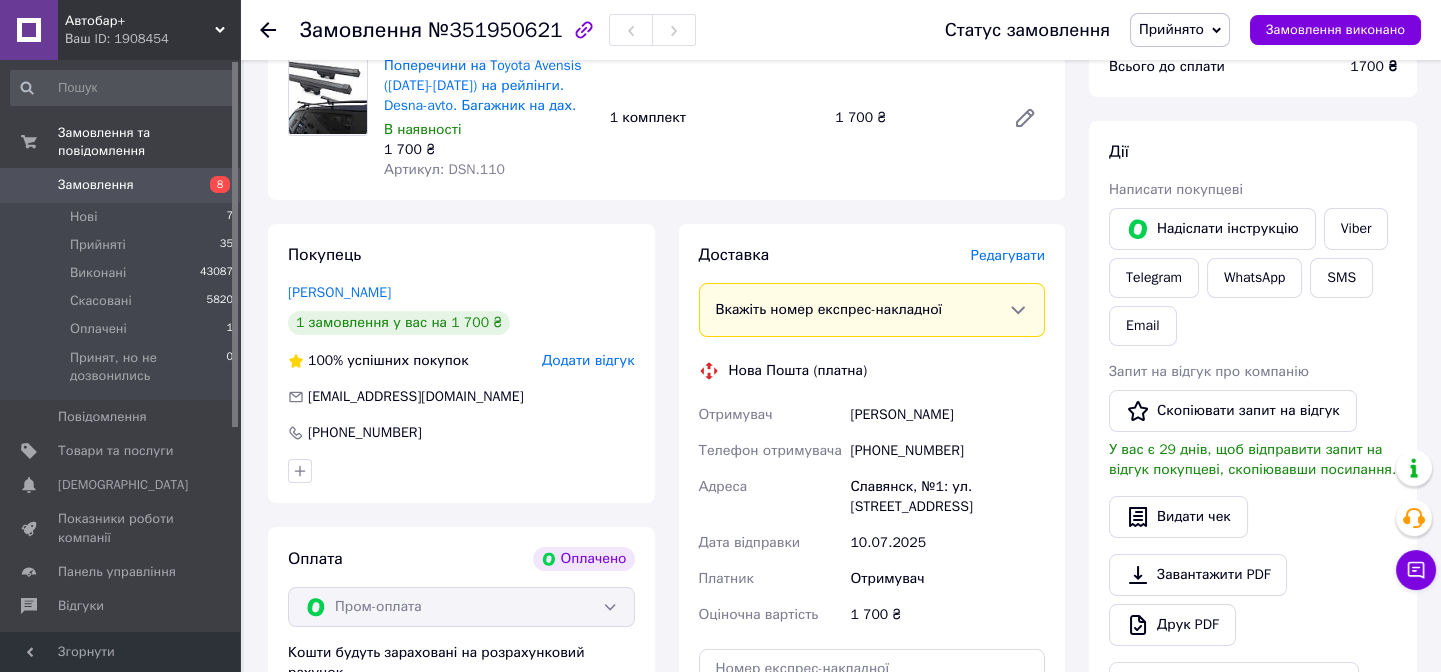 click on "Бездєнєжних Єдуард" at bounding box center (947, 415) 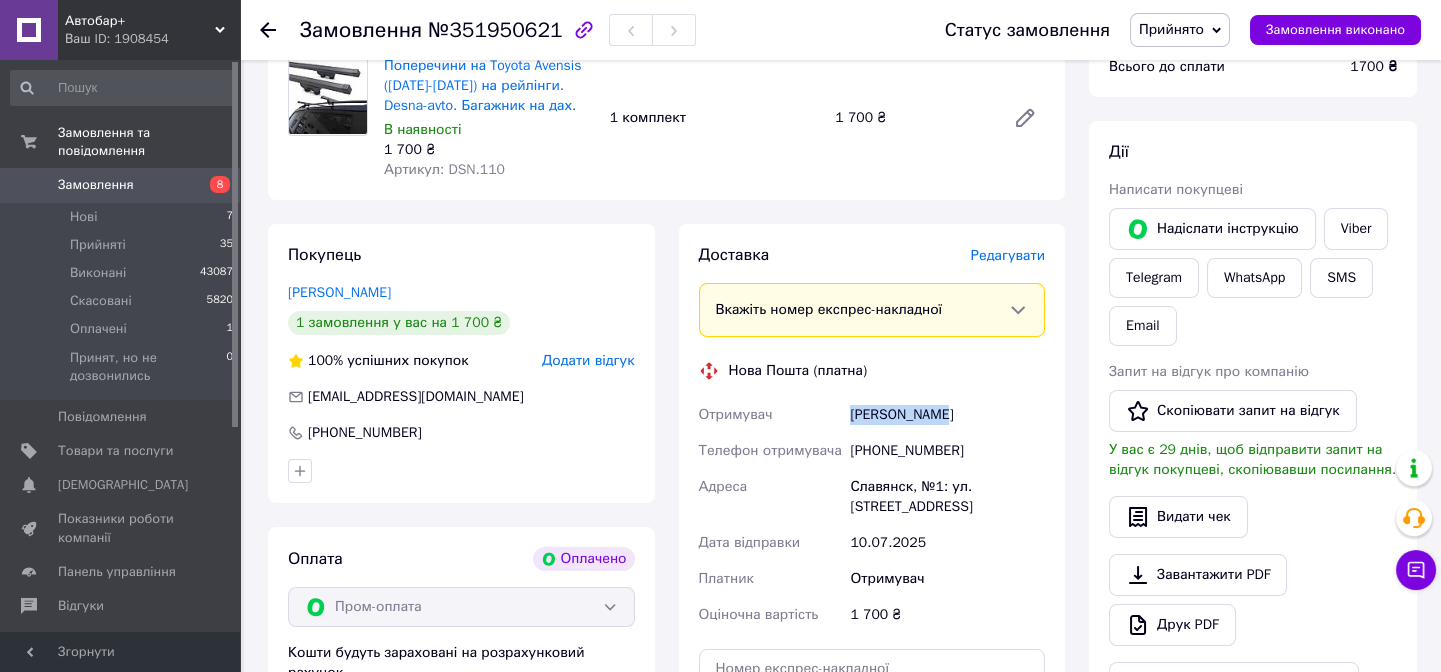 click on "Бездєнєжних Єдуард" at bounding box center [947, 415] 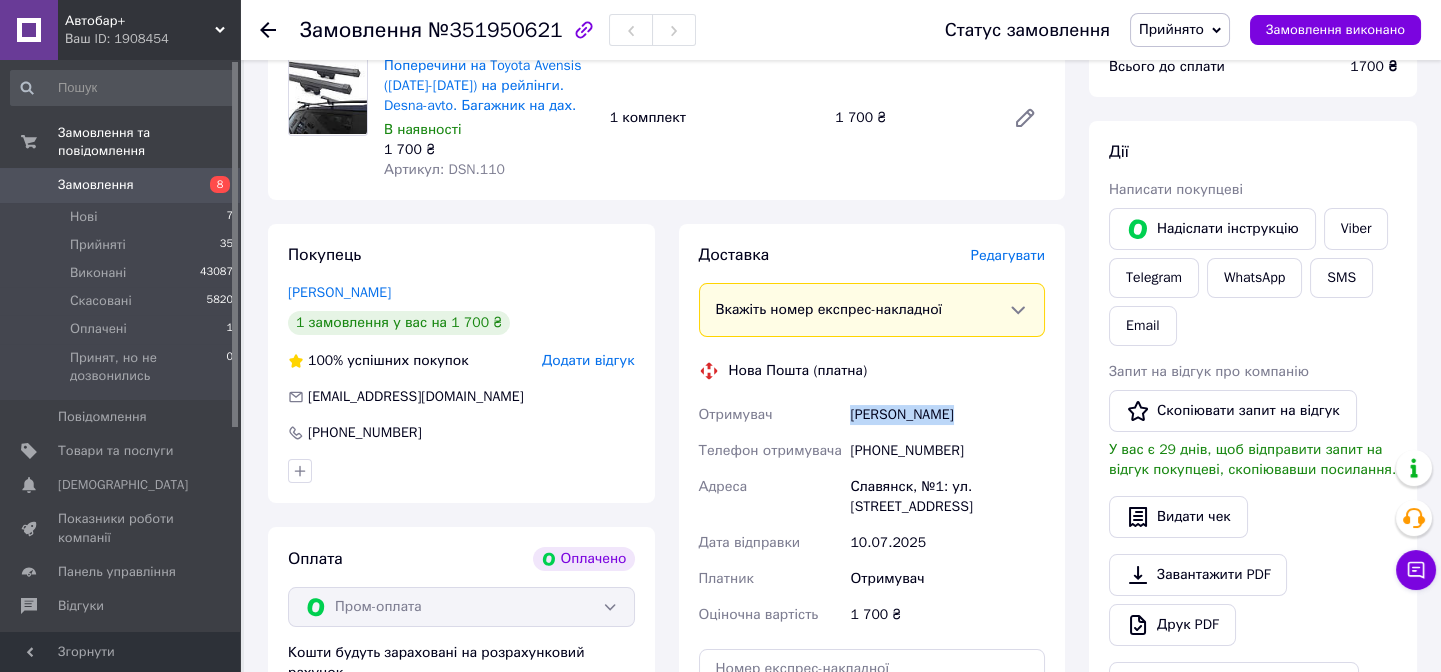 click on "Бездєнєжних Єдуард" at bounding box center (947, 415) 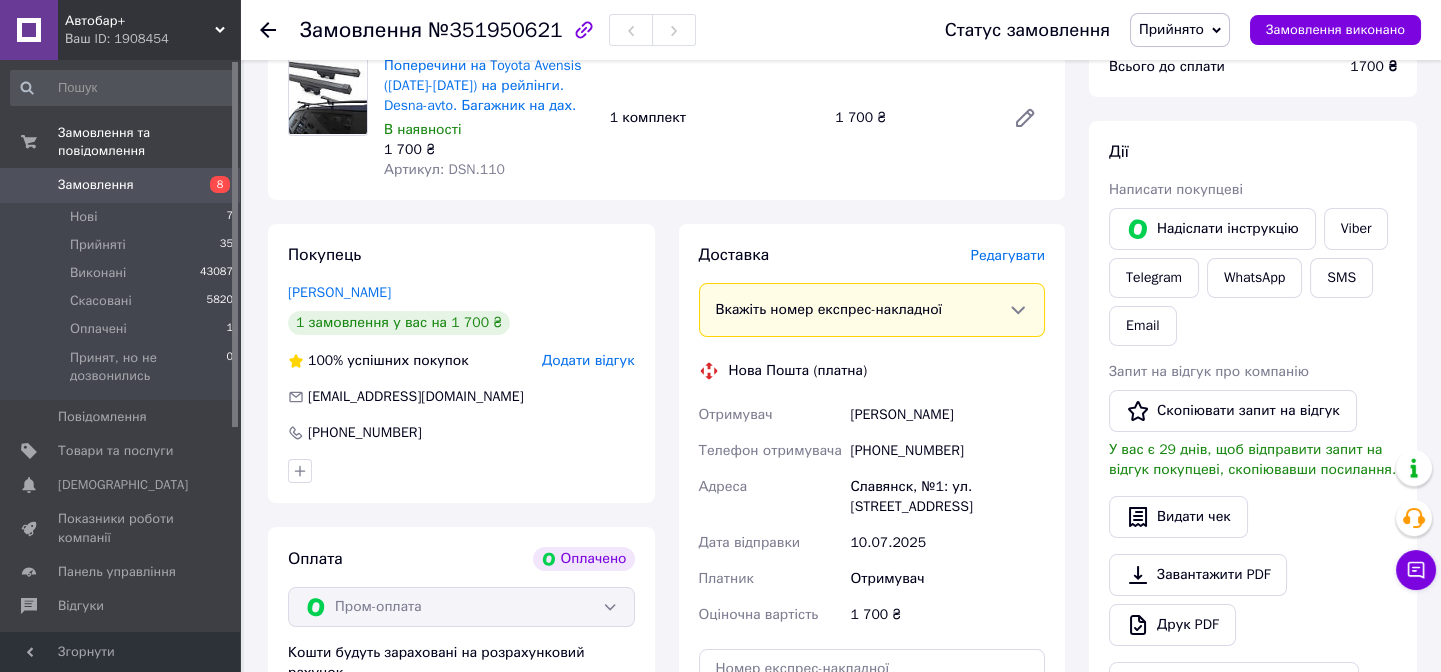 click on "+380977900712" at bounding box center (947, 451) 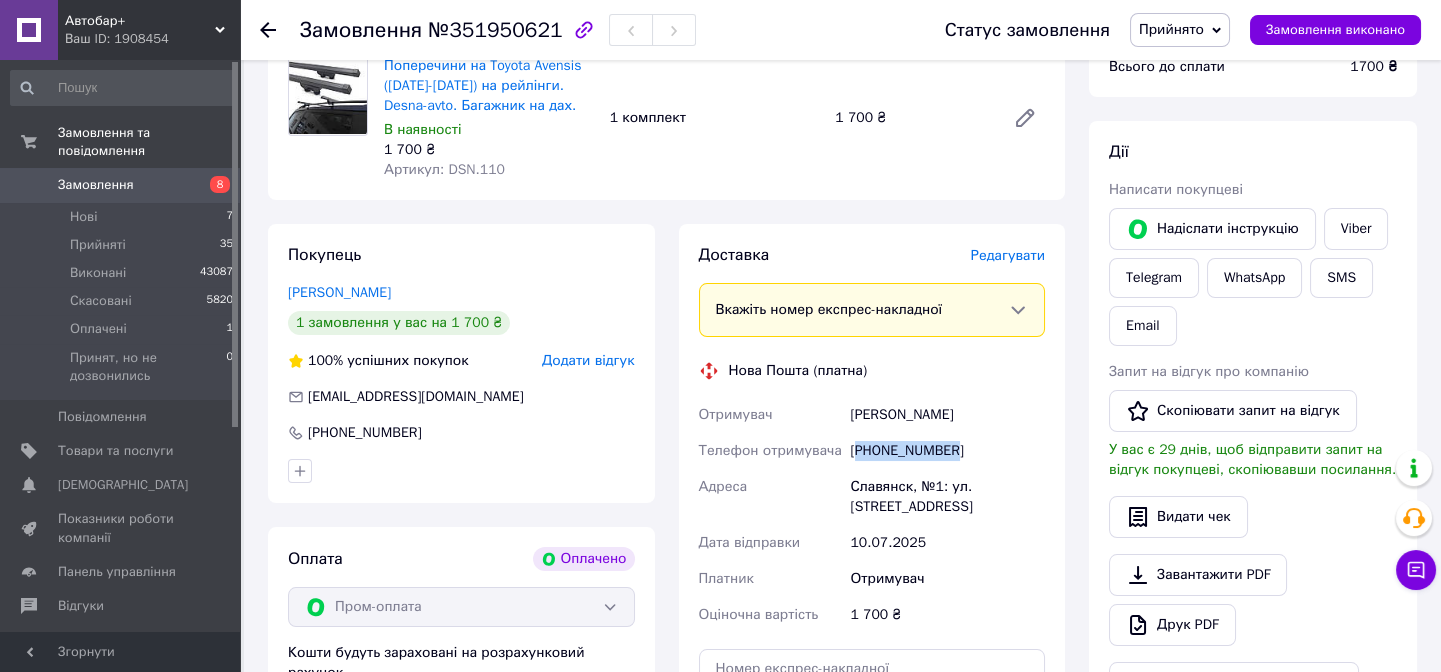 click on "+380977900712" at bounding box center [947, 451] 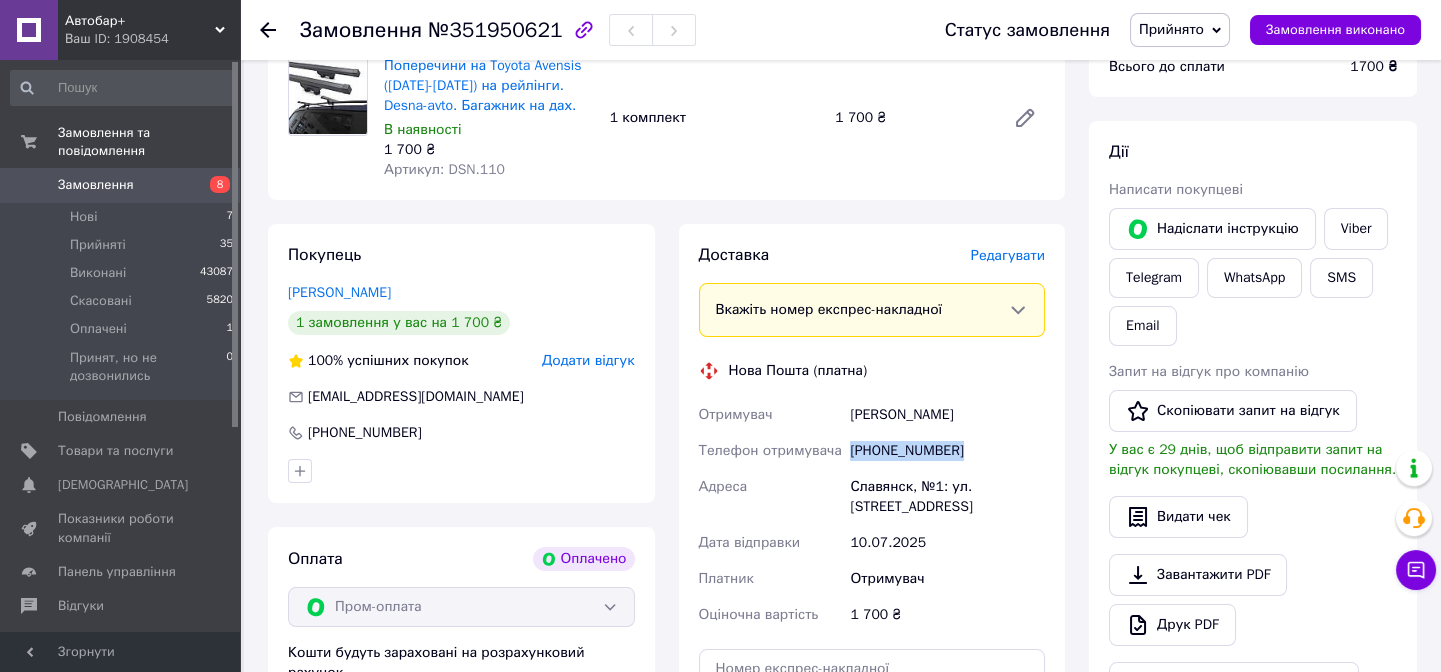 click on "+380977900712" at bounding box center (947, 451) 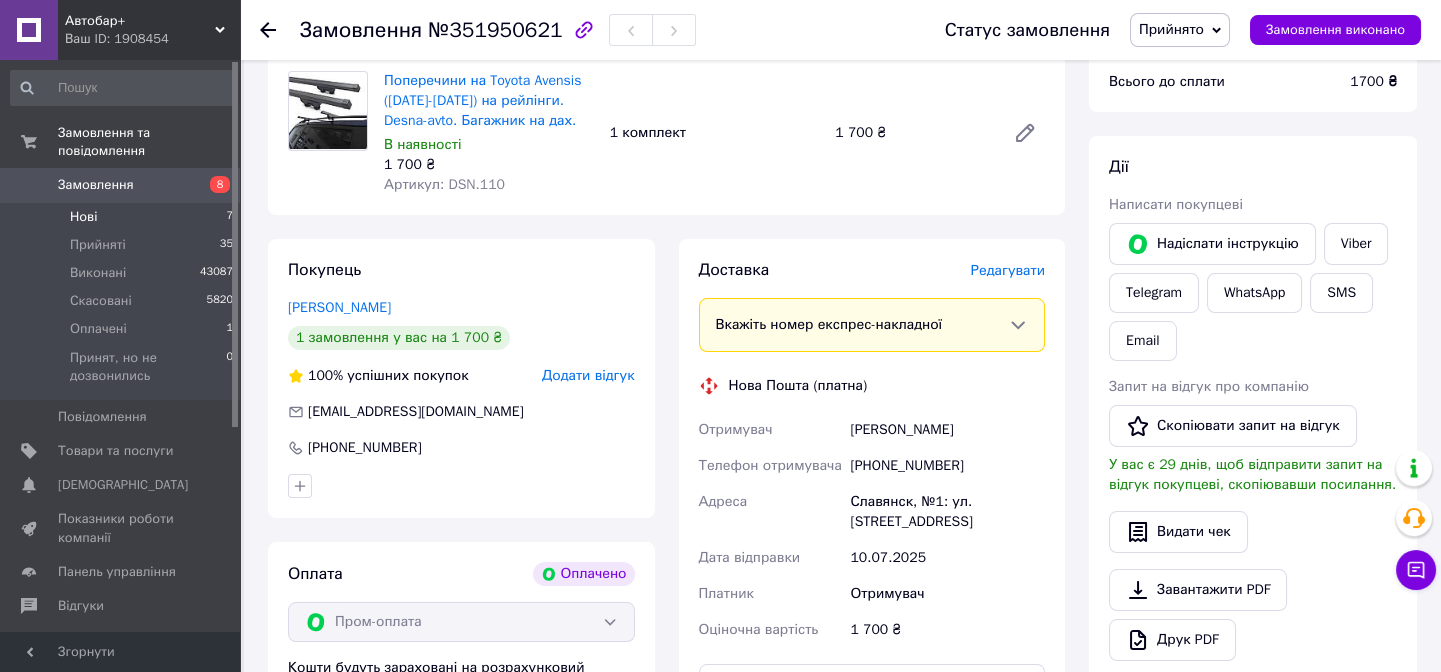 click on "Нові" at bounding box center (83, 217) 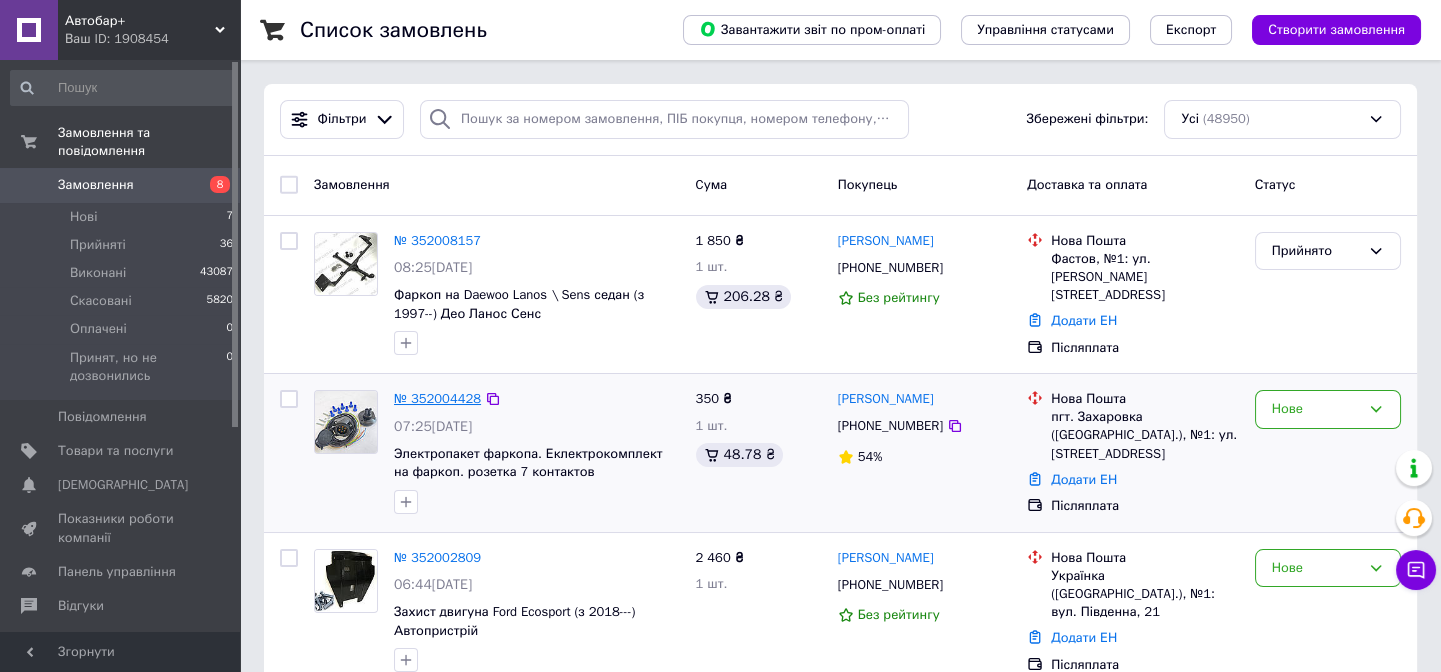 click on "№ 352004428" at bounding box center [437, 398] 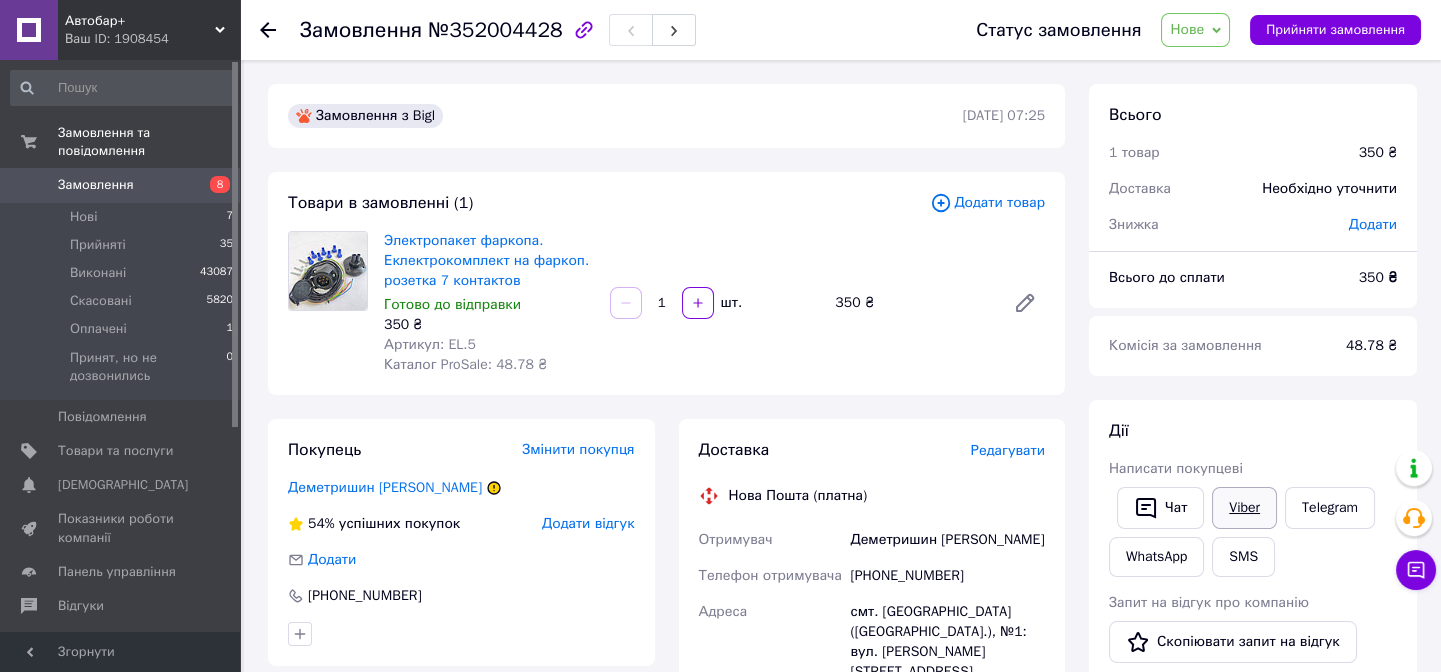 click on "Viber" at bounding box center (1244, 508) 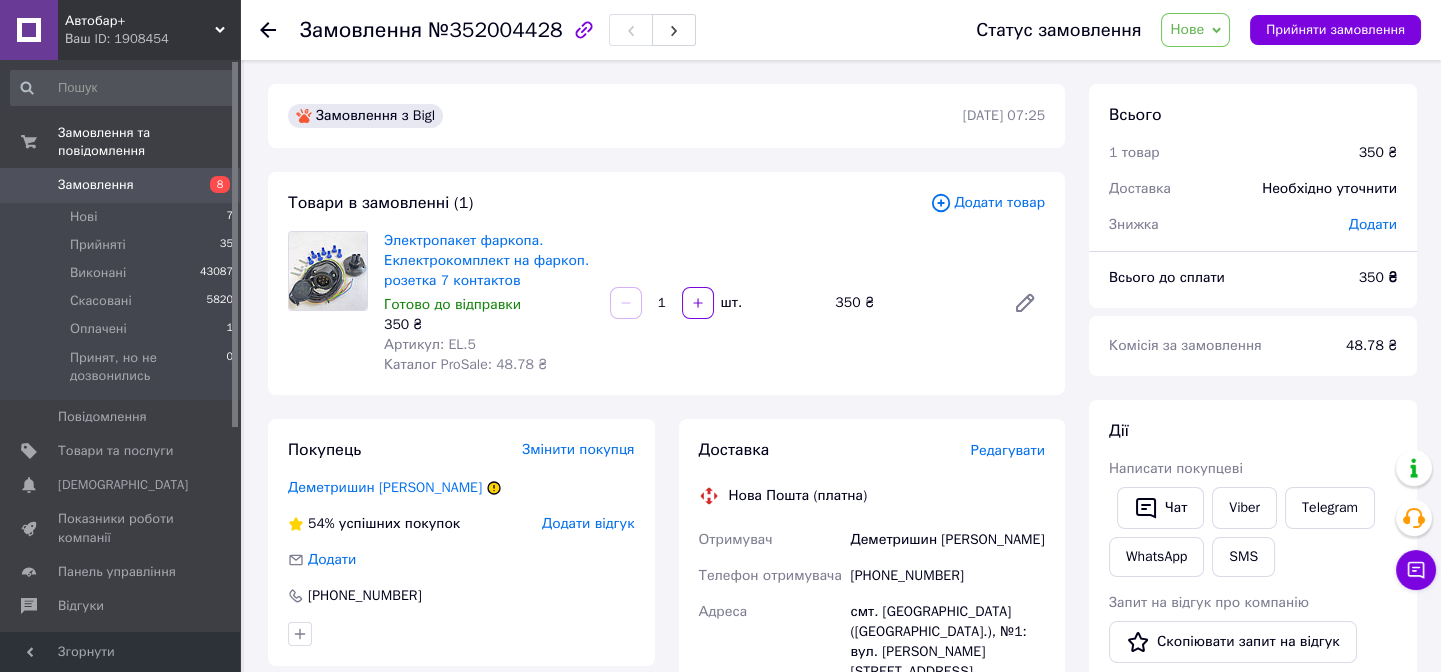 click on "Нове" at bounding box center (1195, 30) 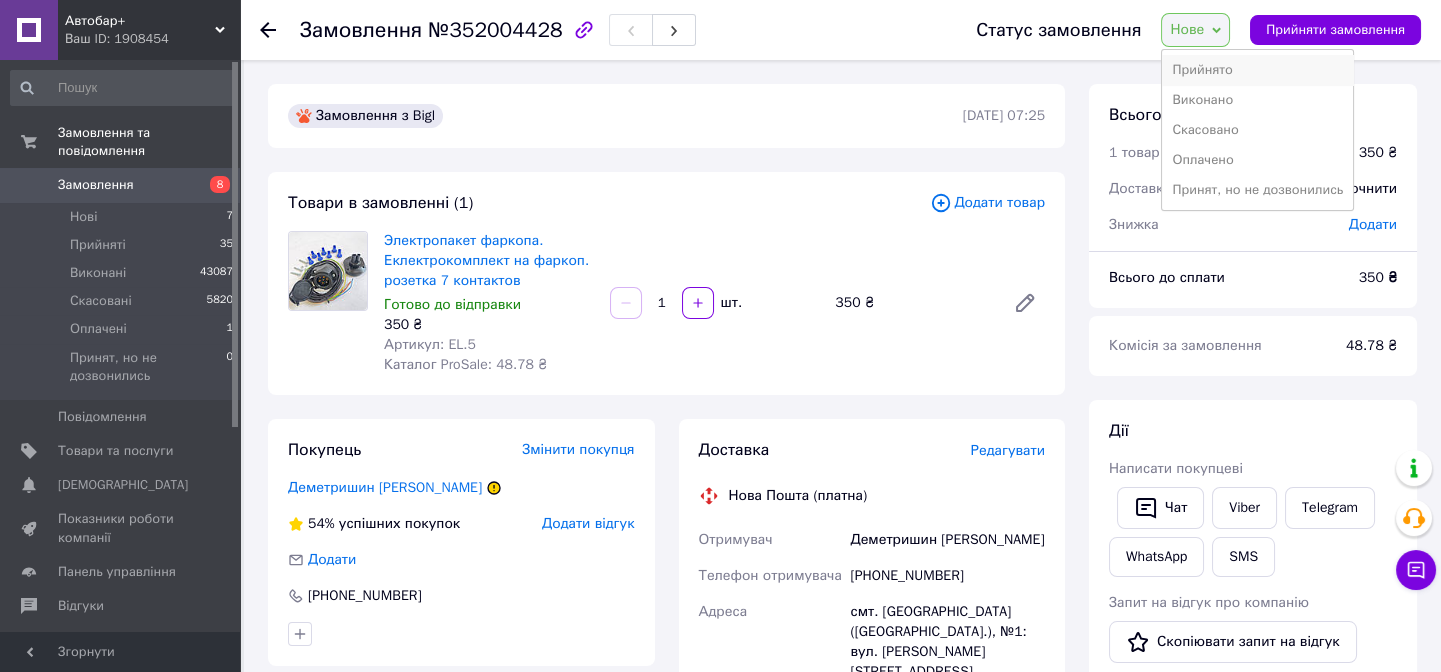 click on "Прийнято" at bounding box center [1257, 70] 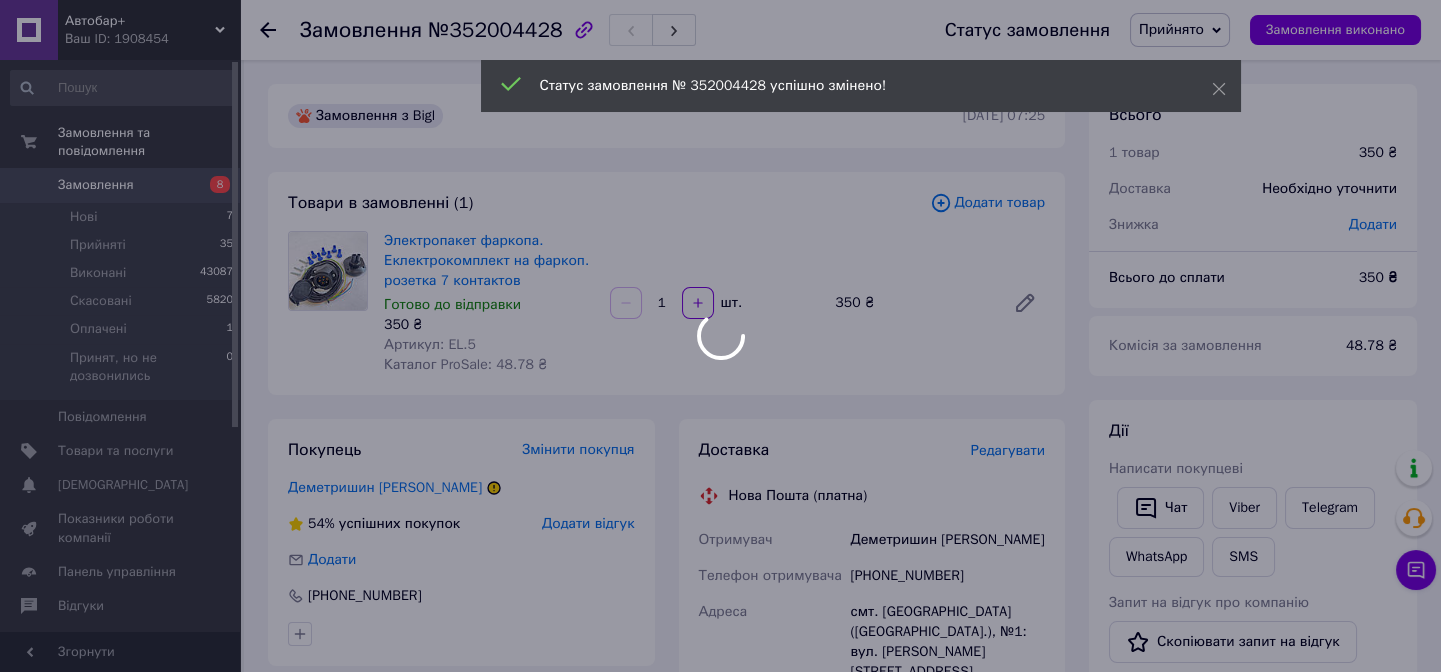 click on "Автобар+ Ваш ID: 1908454 Сайт Автобар+ Кабінет покупця Перевірити стан системи Сторінка на порталі ТД "Хуторок" Довідка Вийти Замовлення та повідомлення Замовлення 8 Нові 7 Прийняті 35 Виконані 43087 Скасовані 5820 Оплачені 1 Принят, но не дозвонились 0 Повідомлення 0 Товари та послуги Сповіщення 0 Показники роботи компанії Панель управління Відгуки Клієнти Каталог ProSale Аналітика Інструменти веб-майстра та SEO Управління сайтом Гаманець компанії Маркет Налаштування Тарифи та рахунки Prom топ Згорнути
№352004428 1 <" at bounding box center (720, 727) 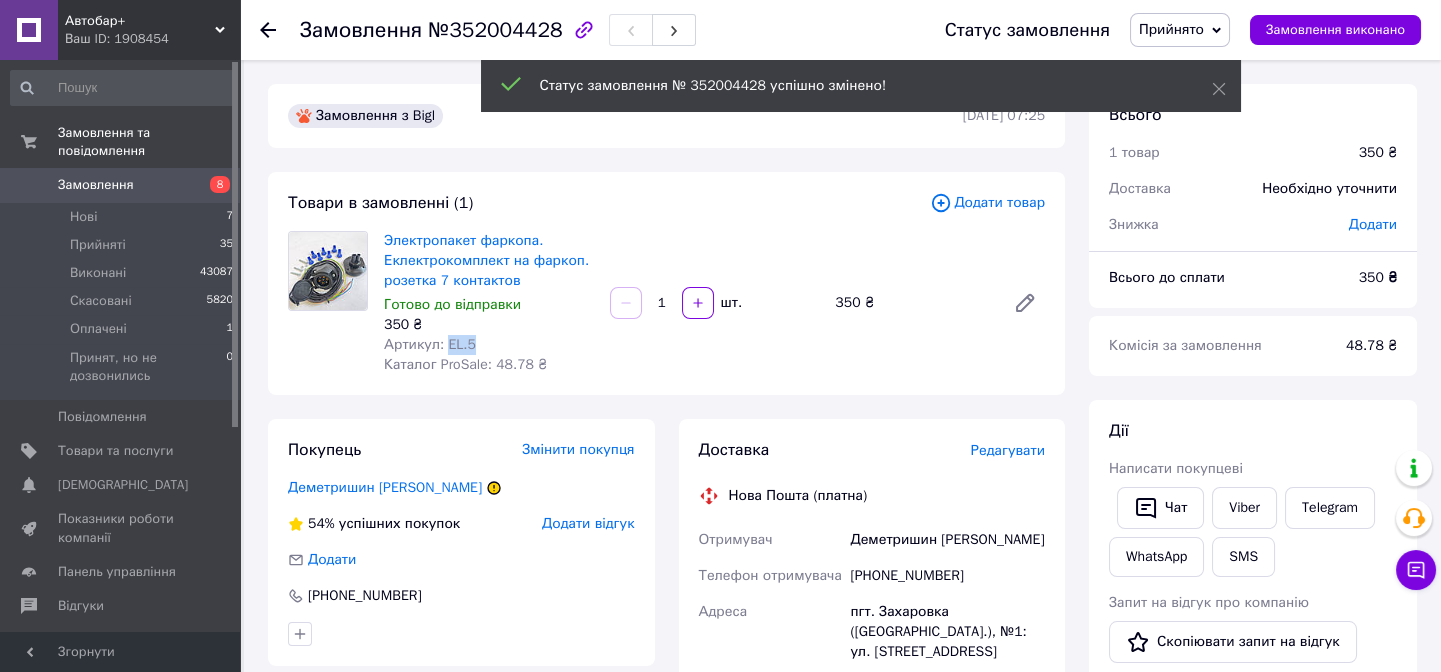 drag, startPoint x: 444, startPoint y: 344, endPoint x: 461, endPoint y: 345, distance: 17.029387 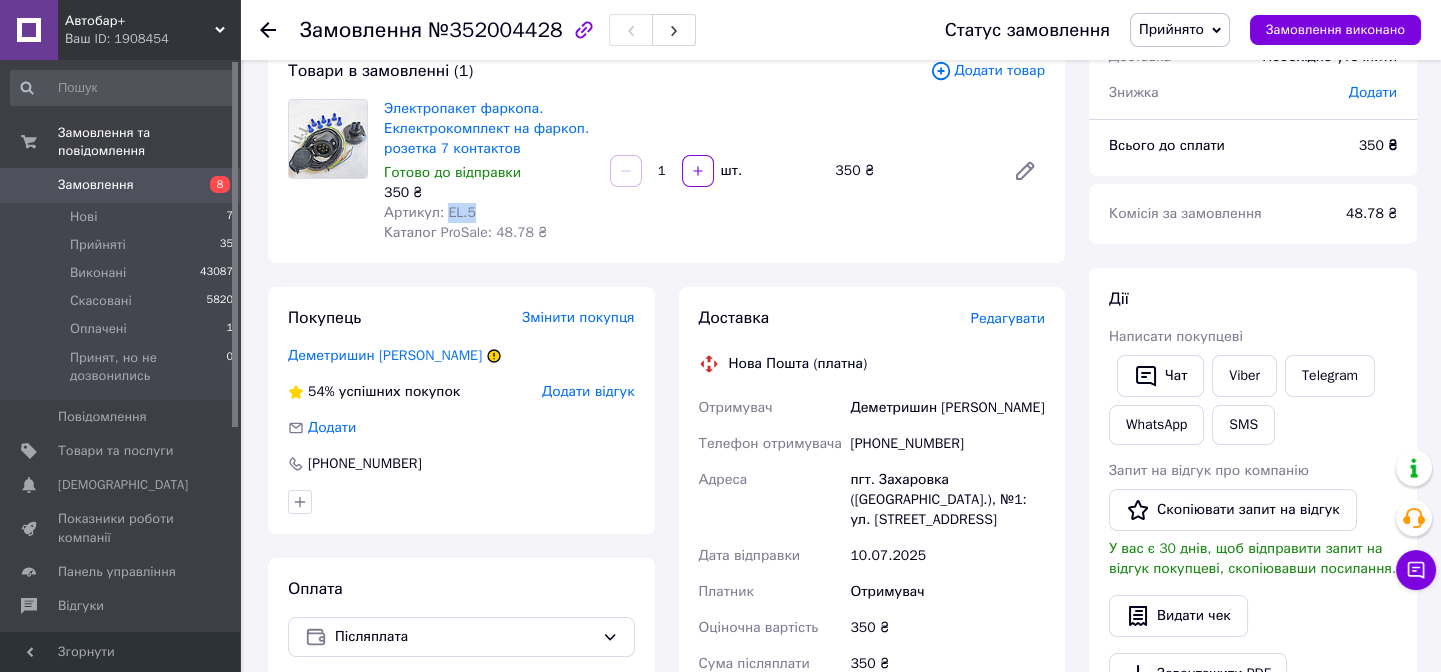 scroll, scrollTop: 236, scrollLeft: 0, axis: vertical 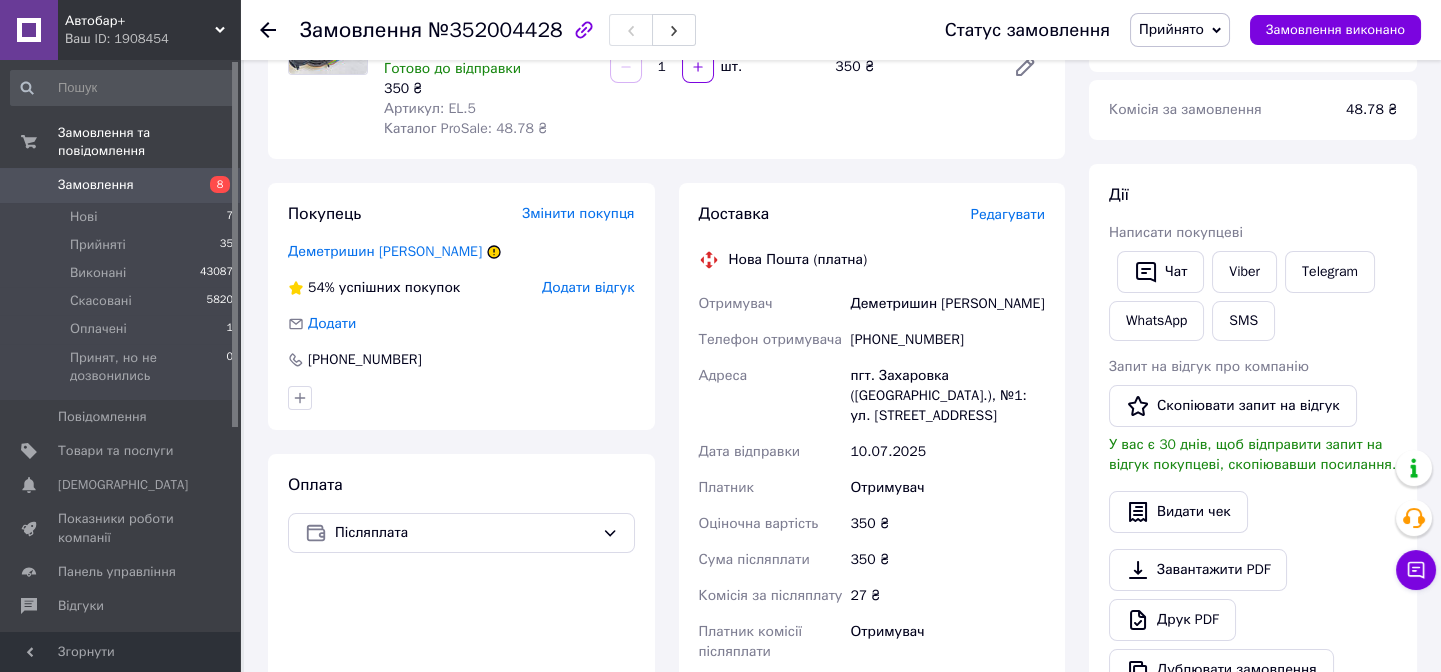 click on "пгт. Захаровка (Одесская обл.), №1: ул. Шосейная, 44а" at bounding box center (947, 396) 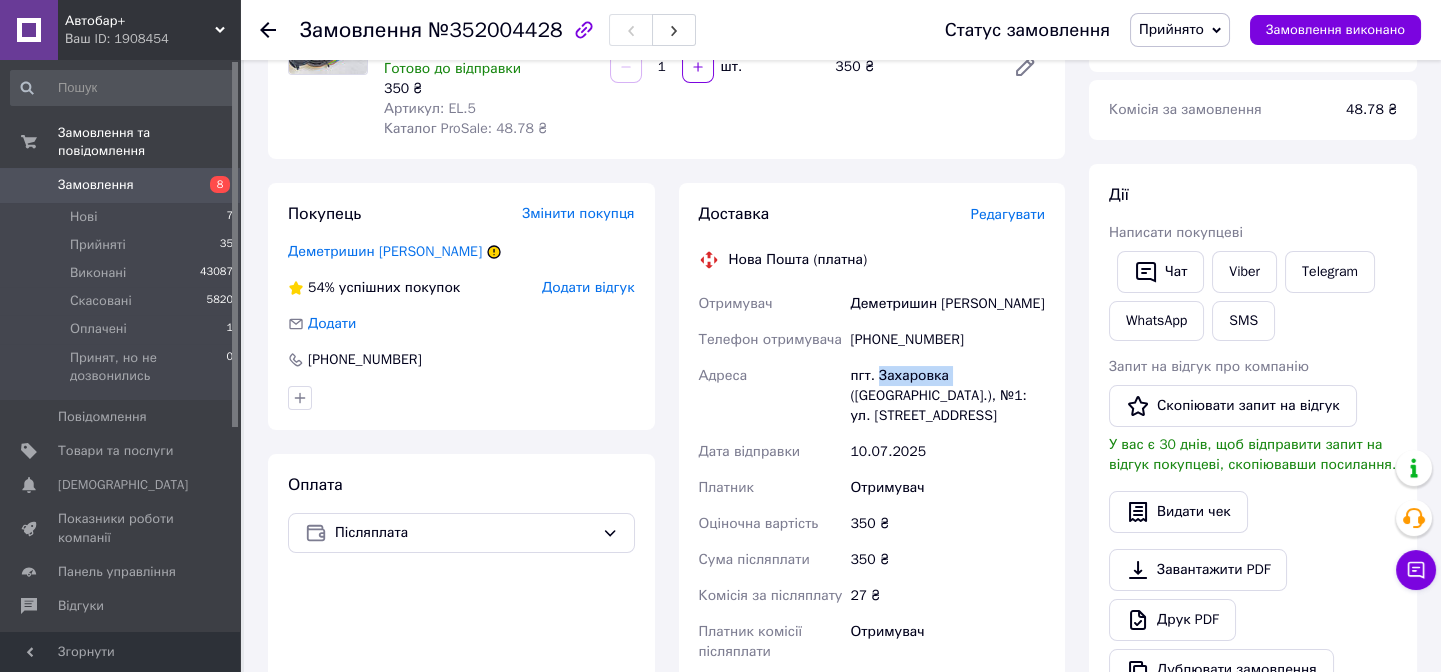 click on "пгт. Захаровка (Одесская обл.), №1: ул. Шосейная, 44а" at bounding box center (947, 396) 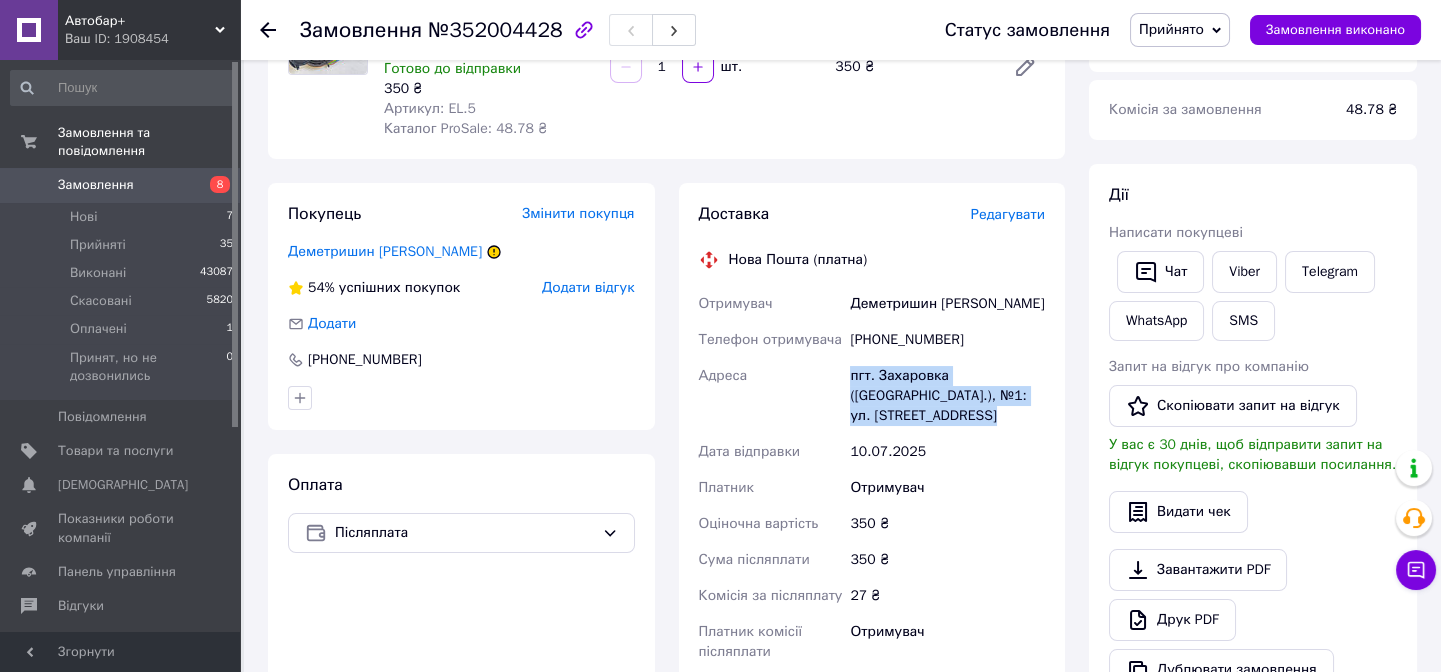click on "пгт. Захаровка (Одесская обл.), №1: ул. Шосейная, 44а" at bounding box center (947, 396) 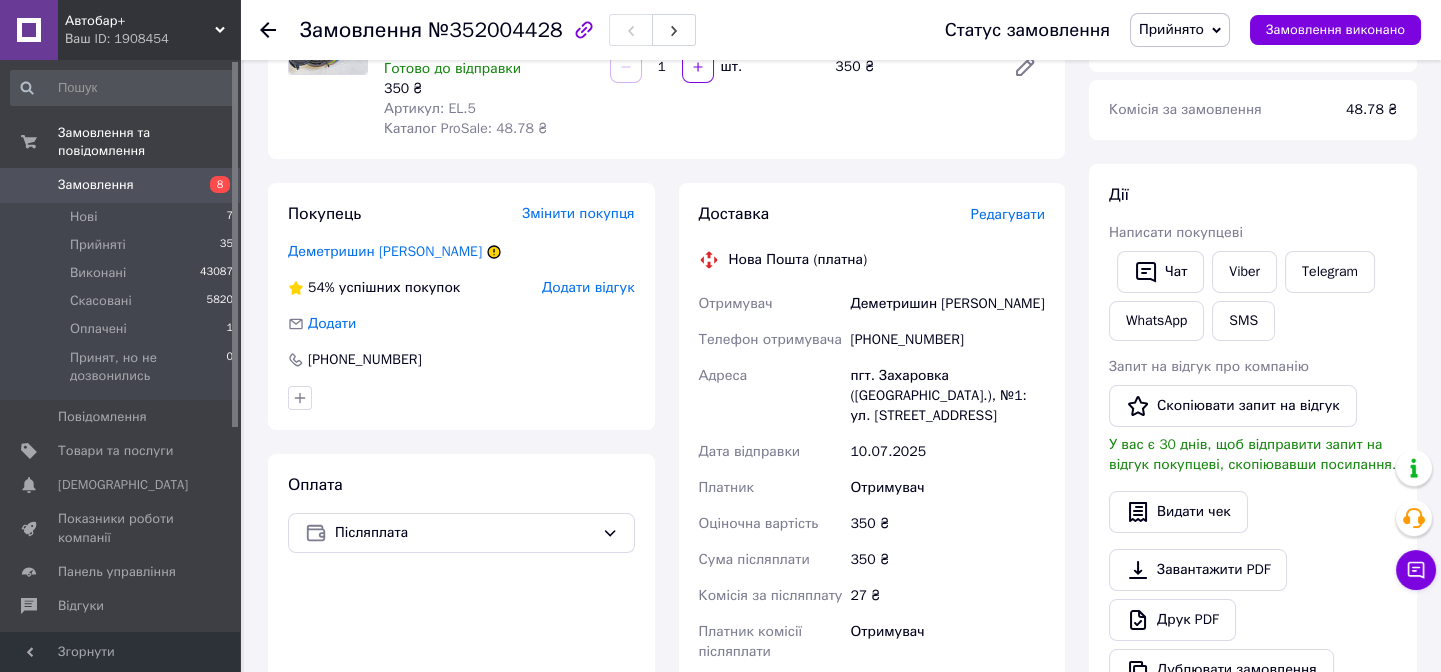 click on "Деметришин Олександер" at bounding box center (947, 304) 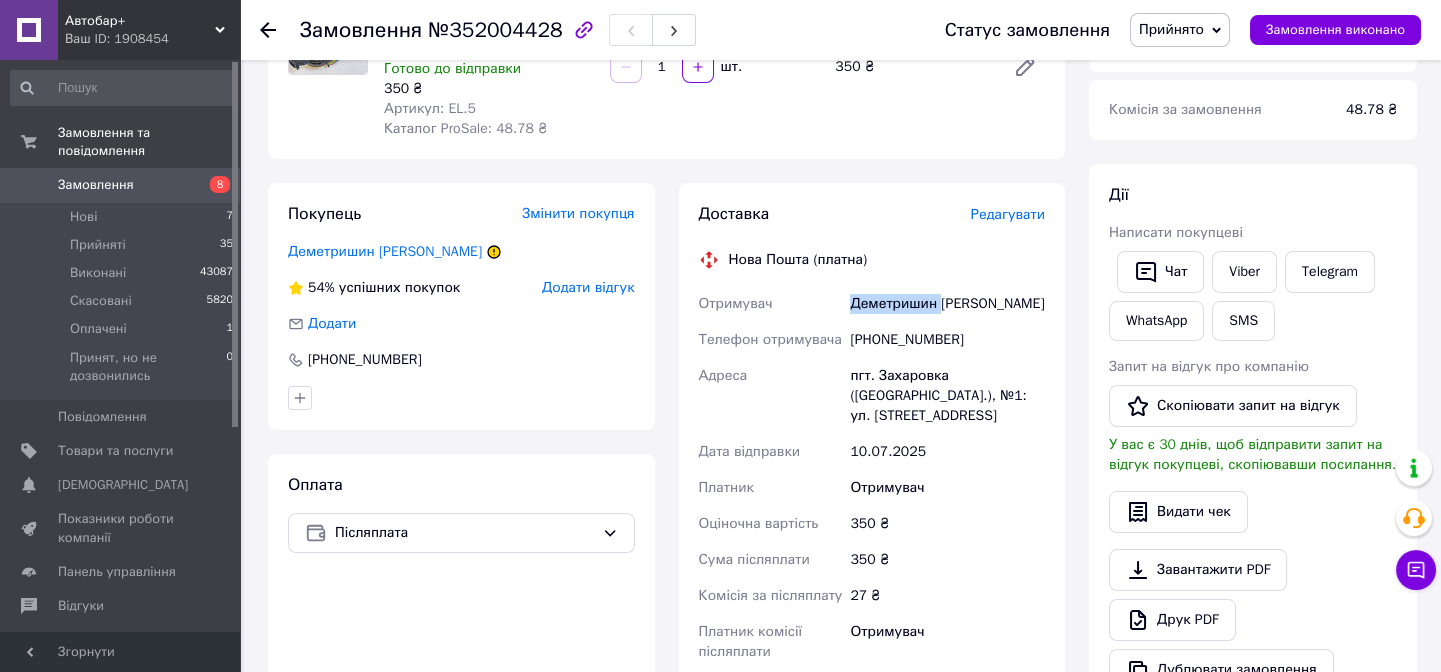 click on "Деметришин Олександер" at bounding box center (947, 304) 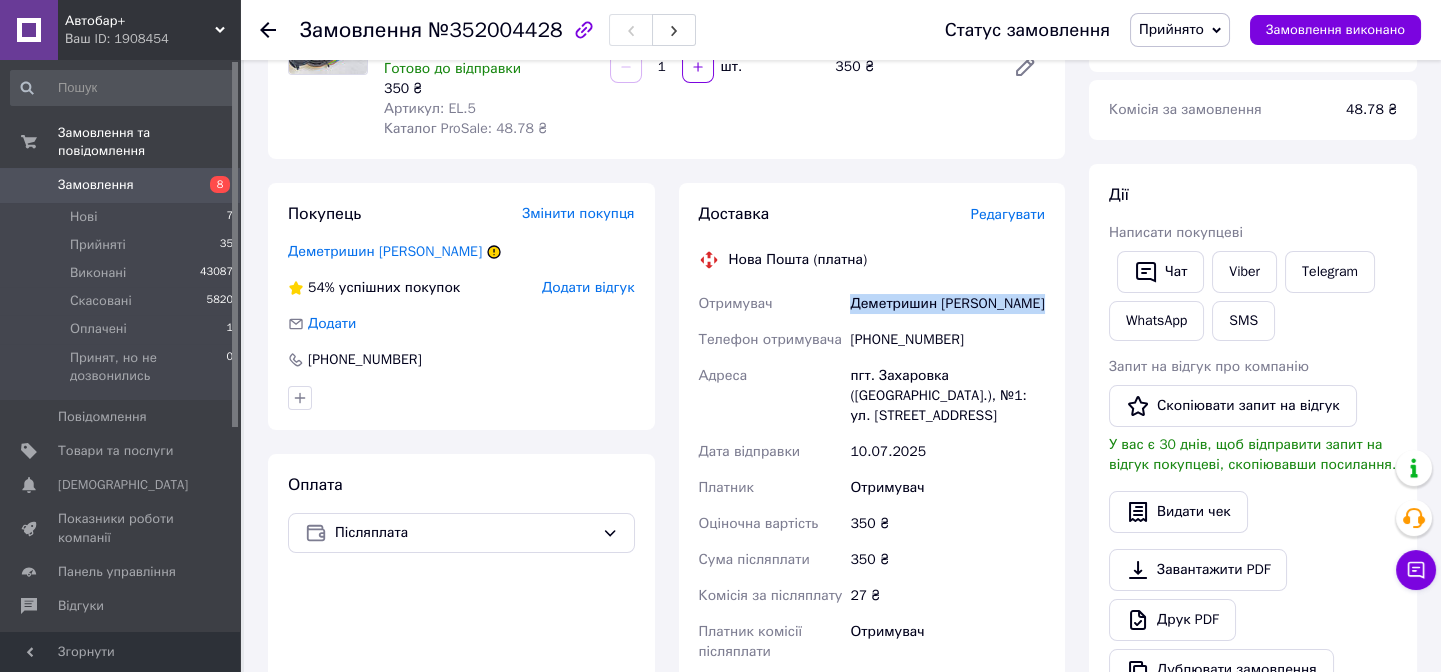 click on "Деметришин Олександер" at bounding box center (947, 304) 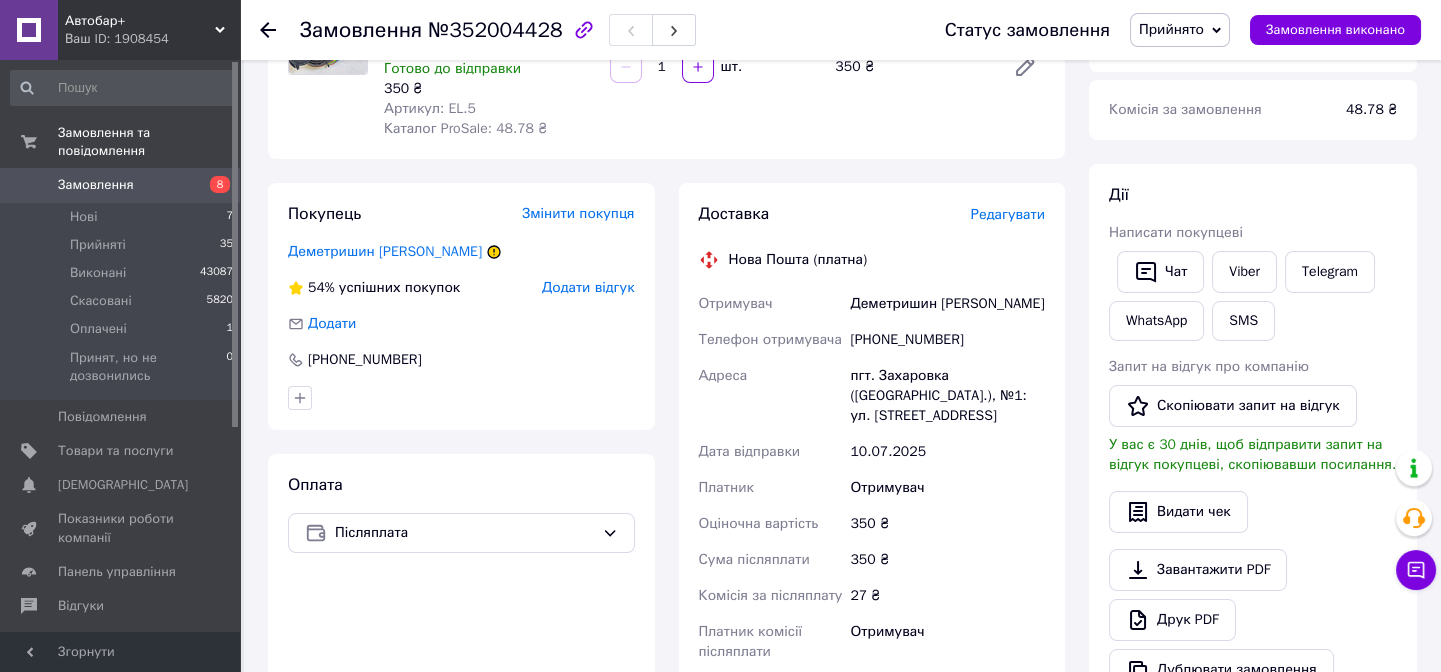click on "+380969559436" at bounding box center (947, 340) 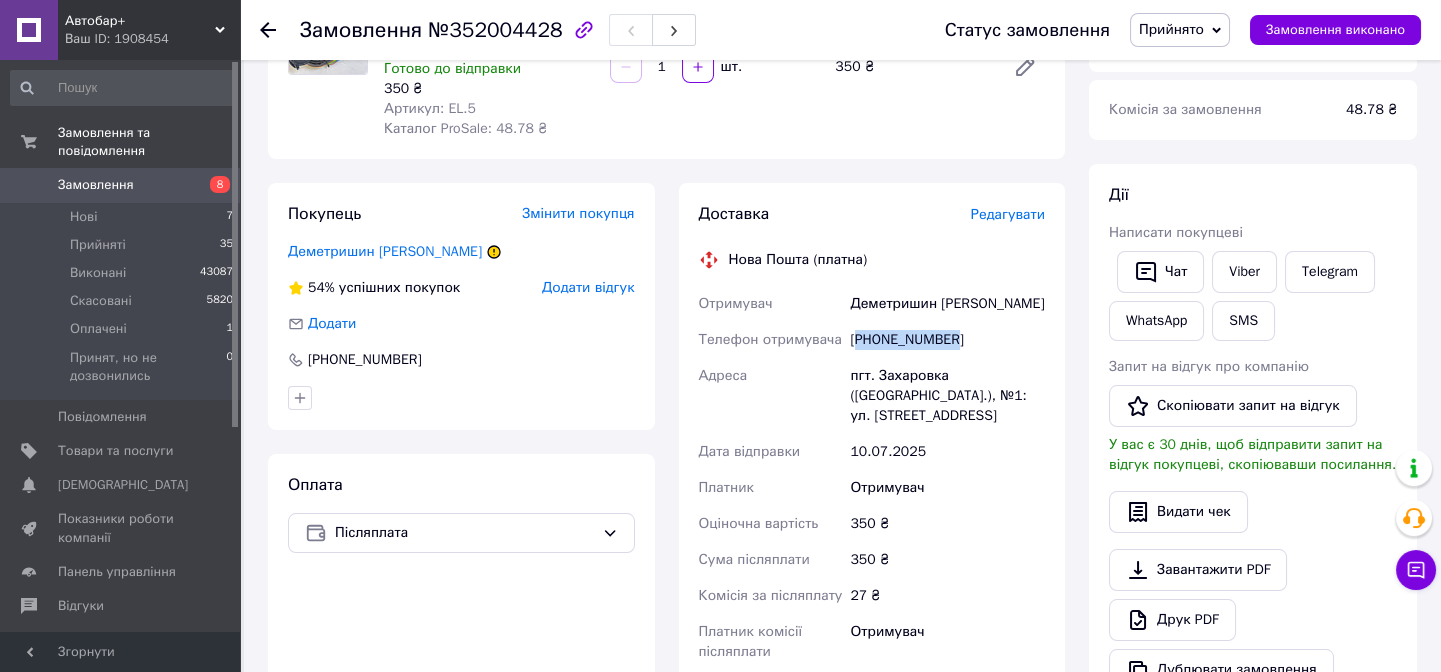 click on "+380969559436" at bounding box center (947, 340) 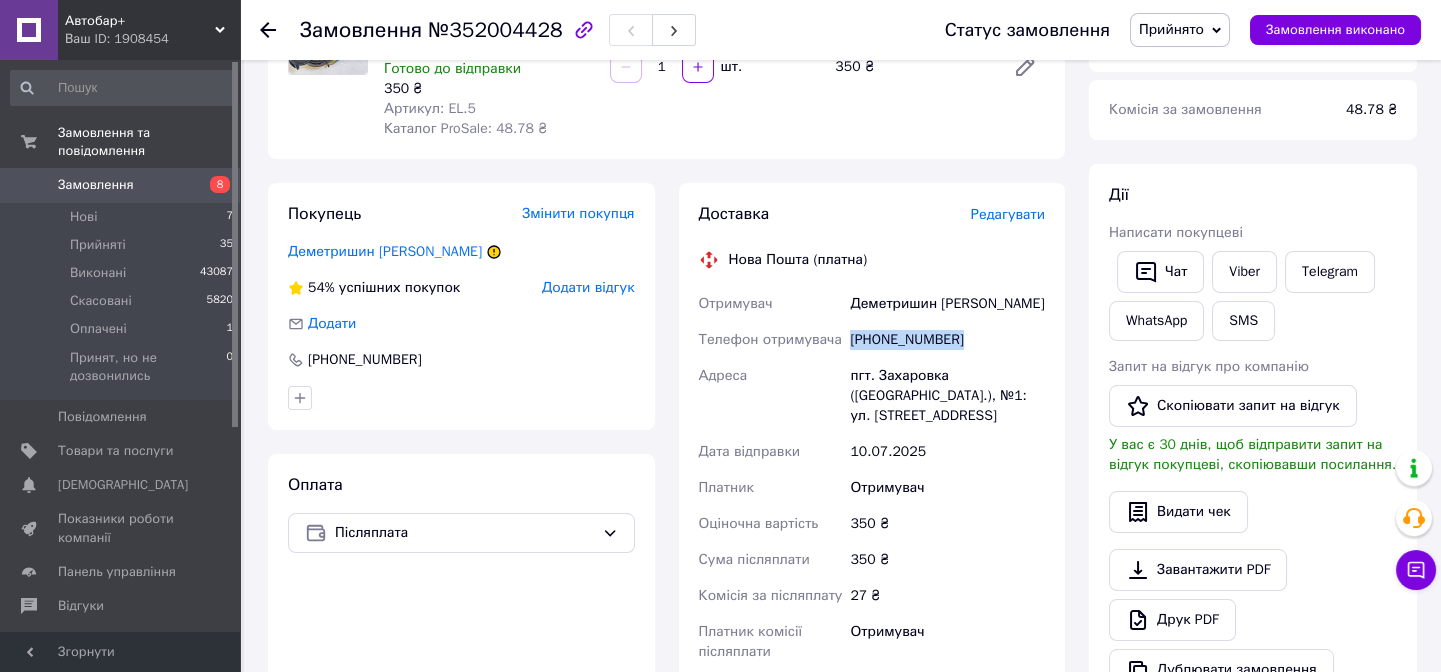 click on "+380969559436" at bounding box center [947, 340] 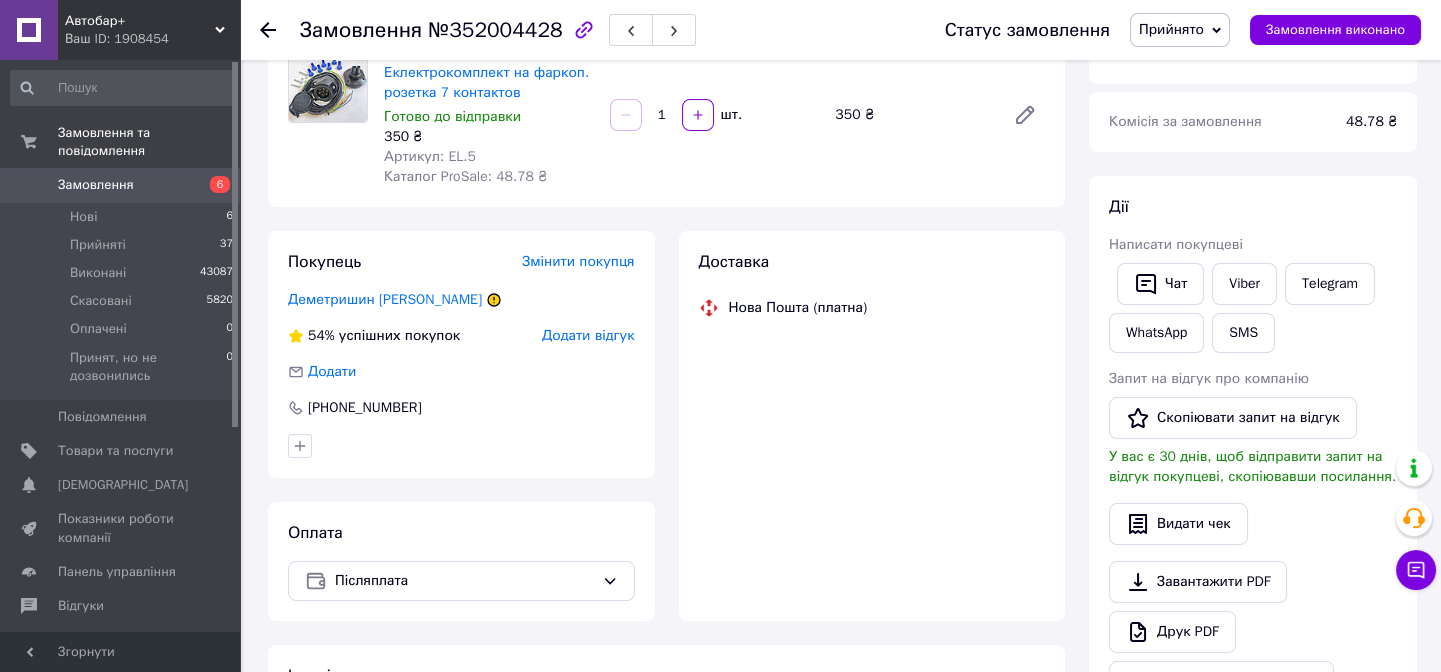 scroll, scrollTop: 236, scrollLeft: 0, axis: vertical 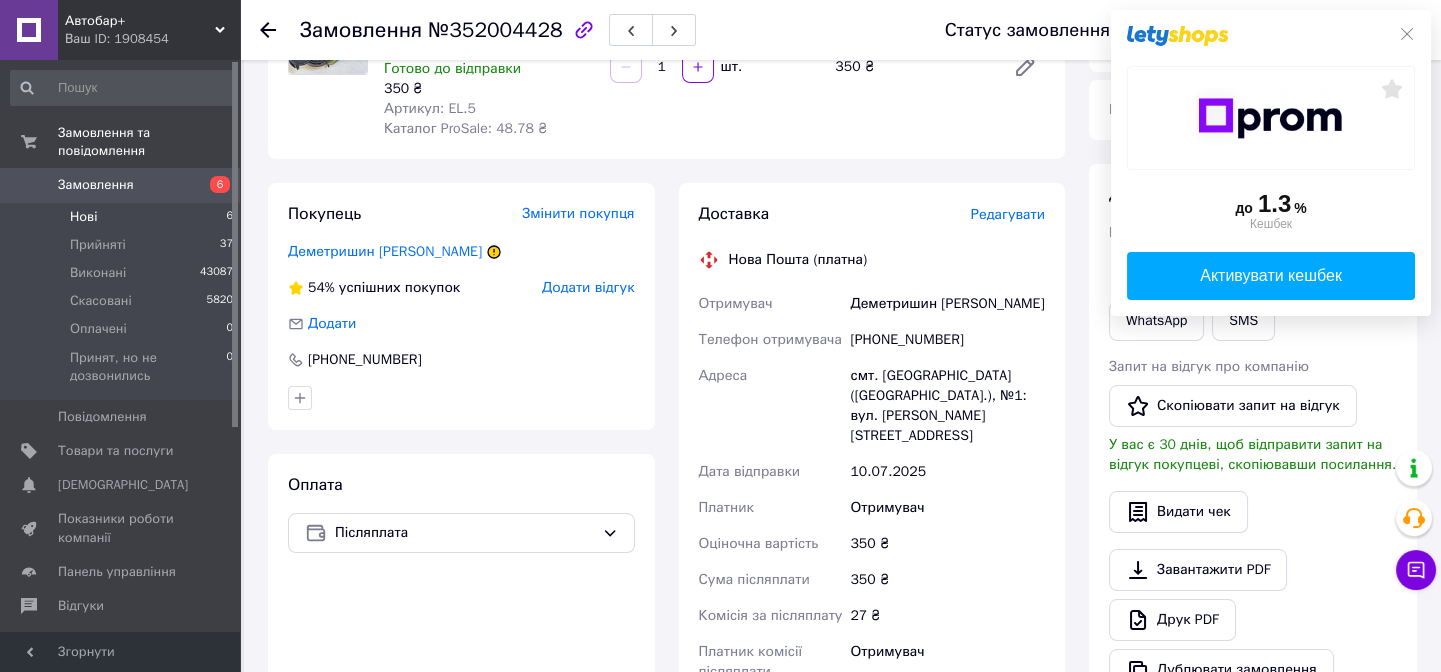 click on "Нові" at bounding box center [83, 217] 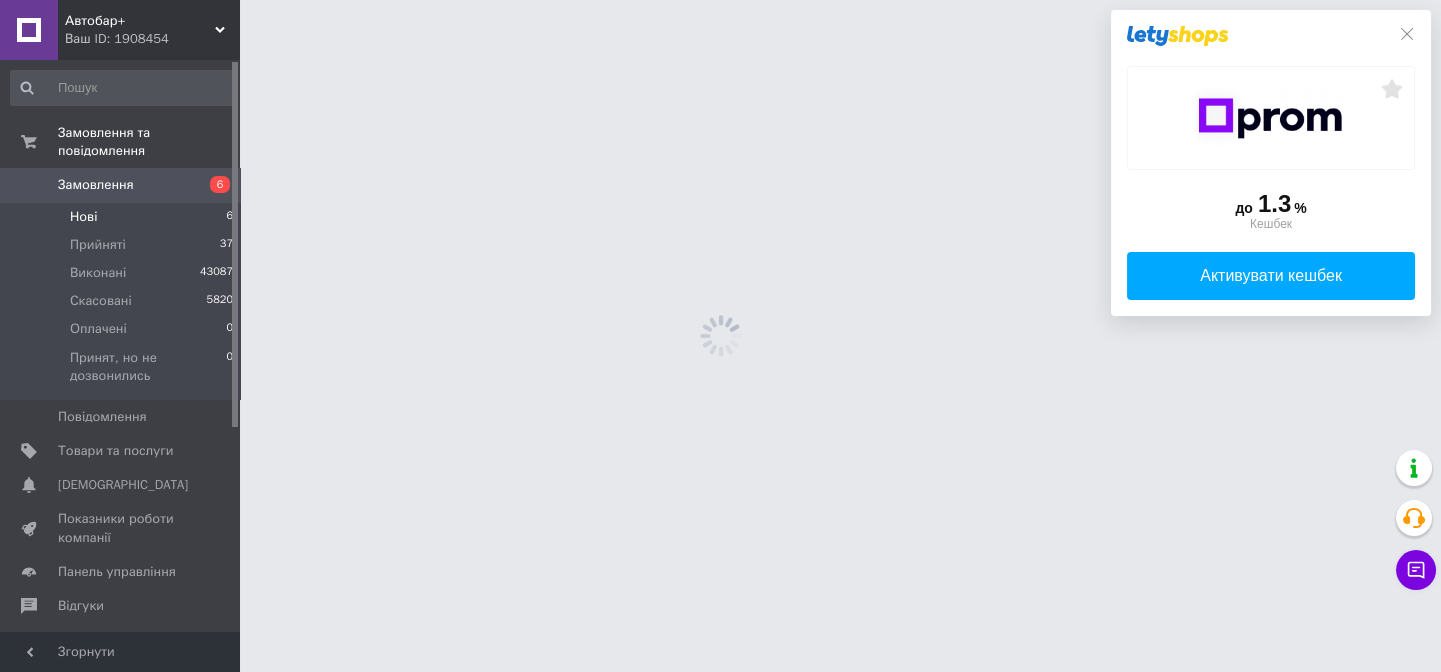 scroll, scrollTop: 0, scrollLeft: 0, axis: both 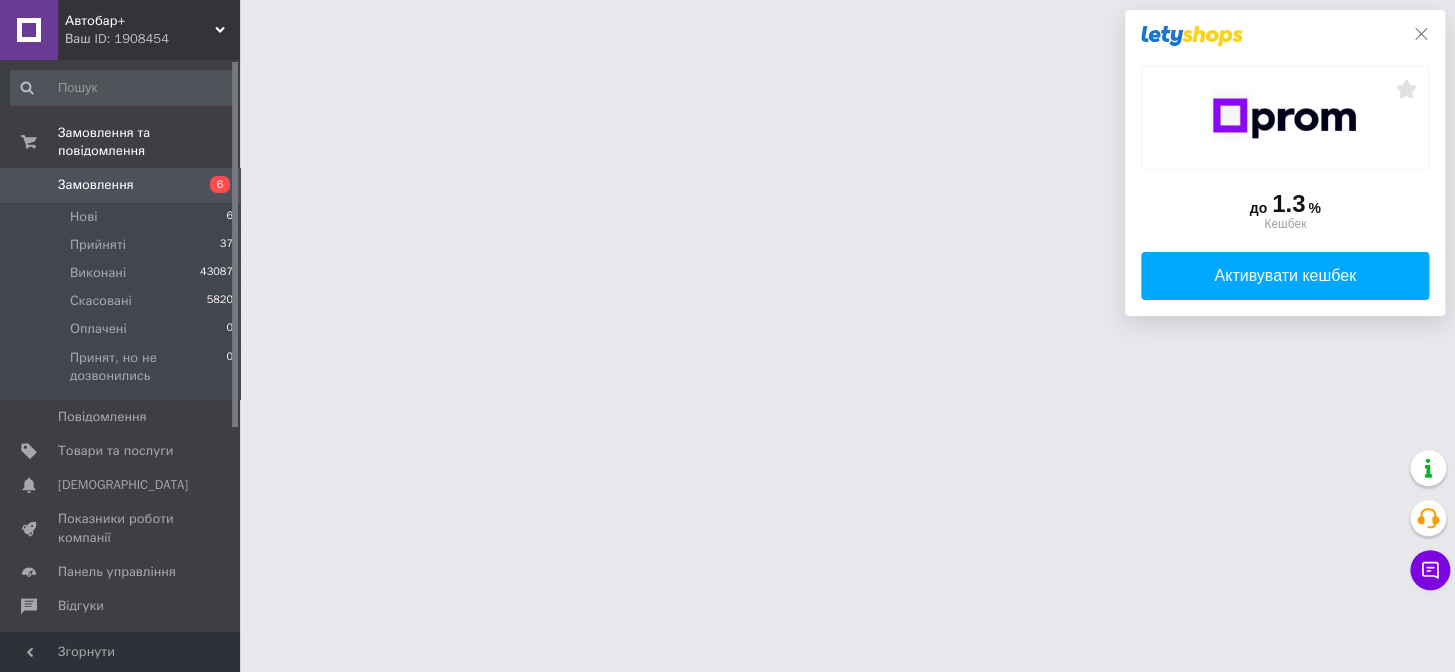 click 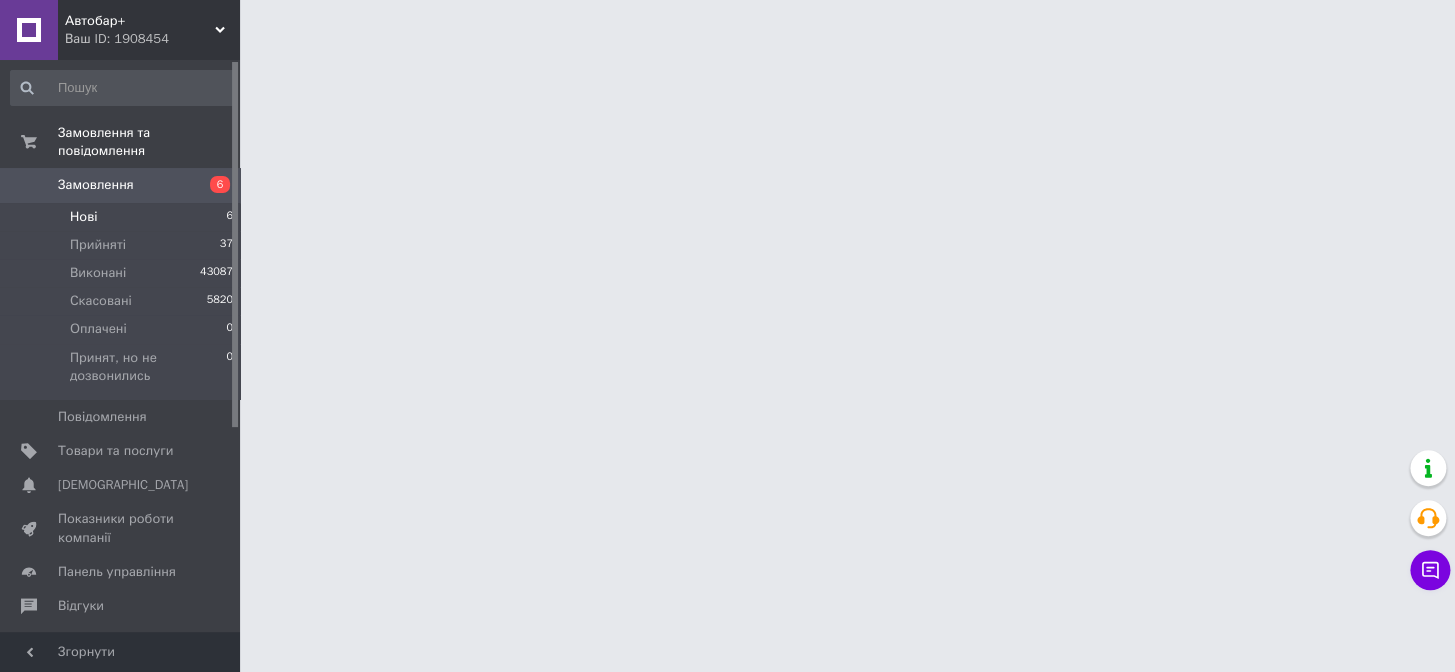 click on "Нові" at bounding box center (83, 217) 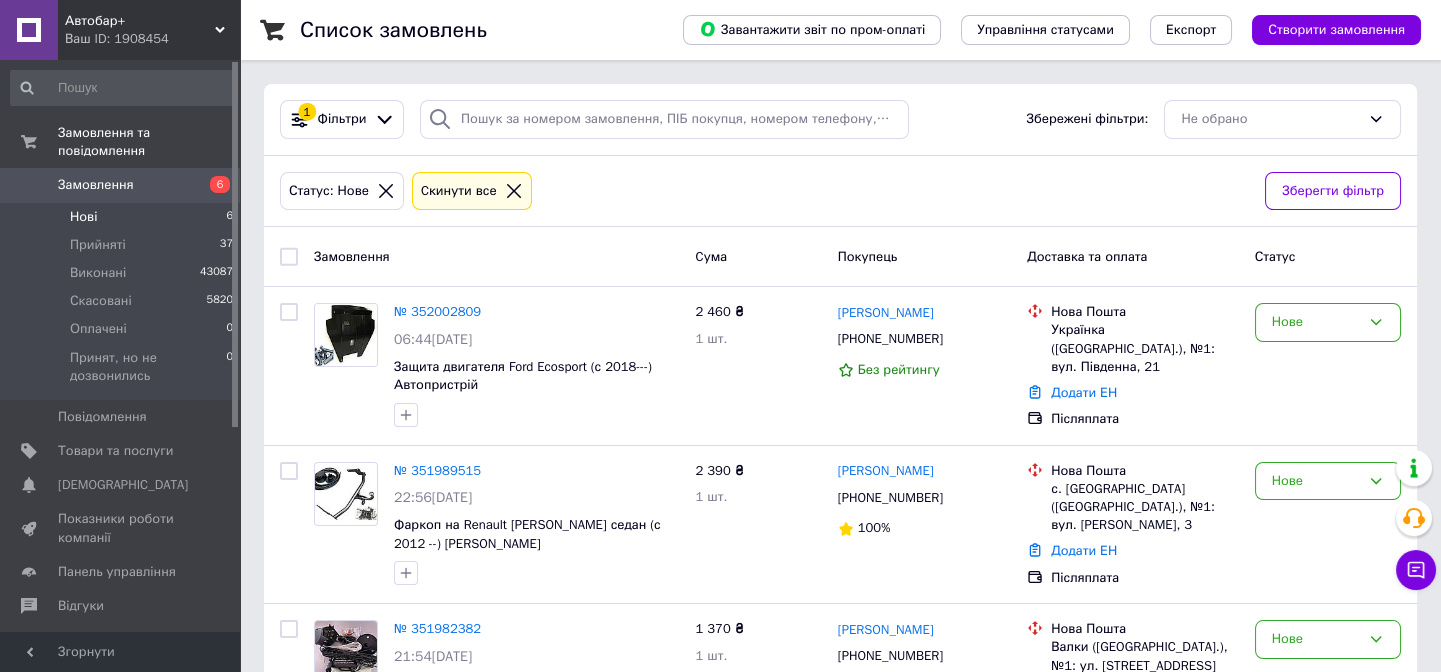 click on "Нові" at bounding box center [83, 217] 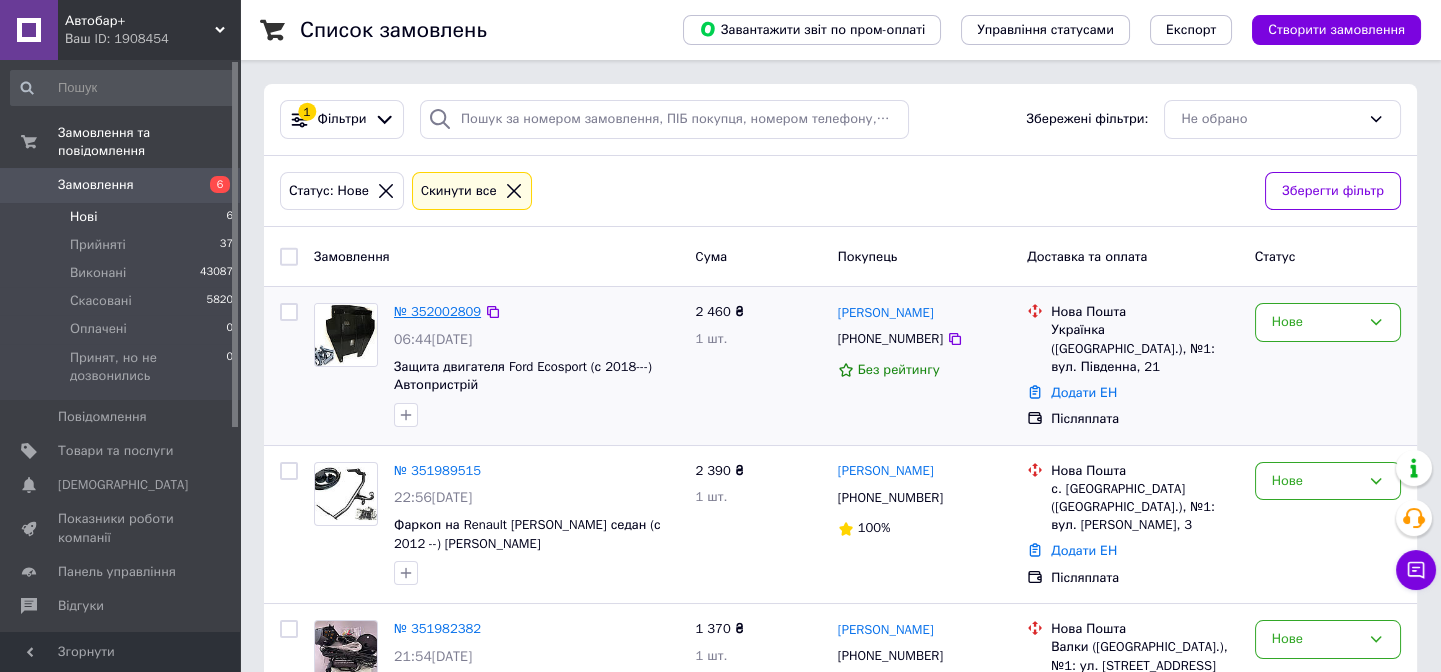click on "№ 352002809" at bounding box center [437, 311] 